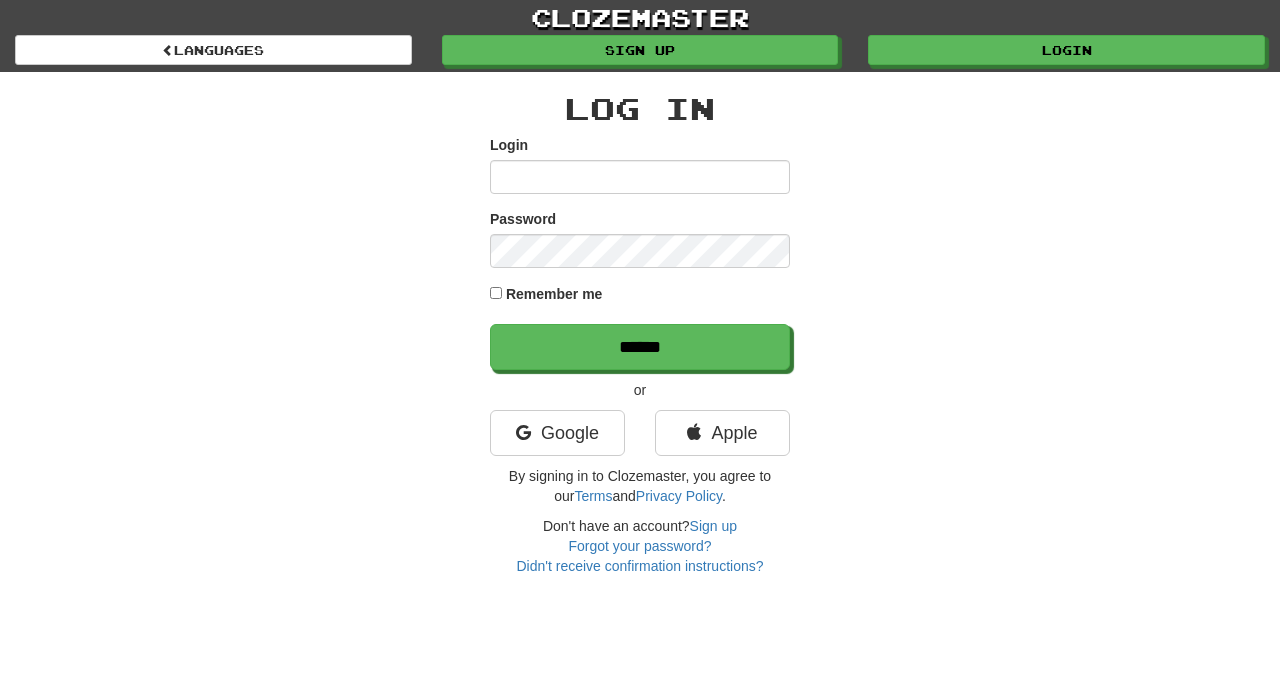 scroll, scrollTop: 0, scrollLeft: 0, axis: both 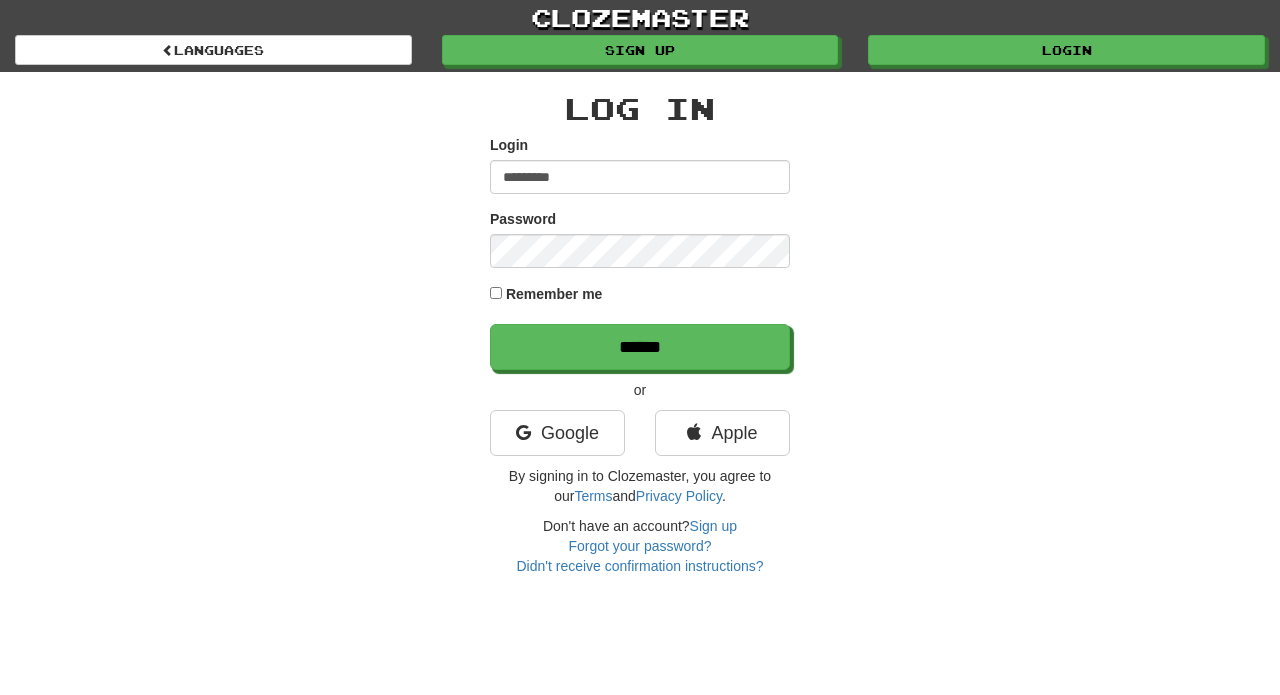 type on "*********" 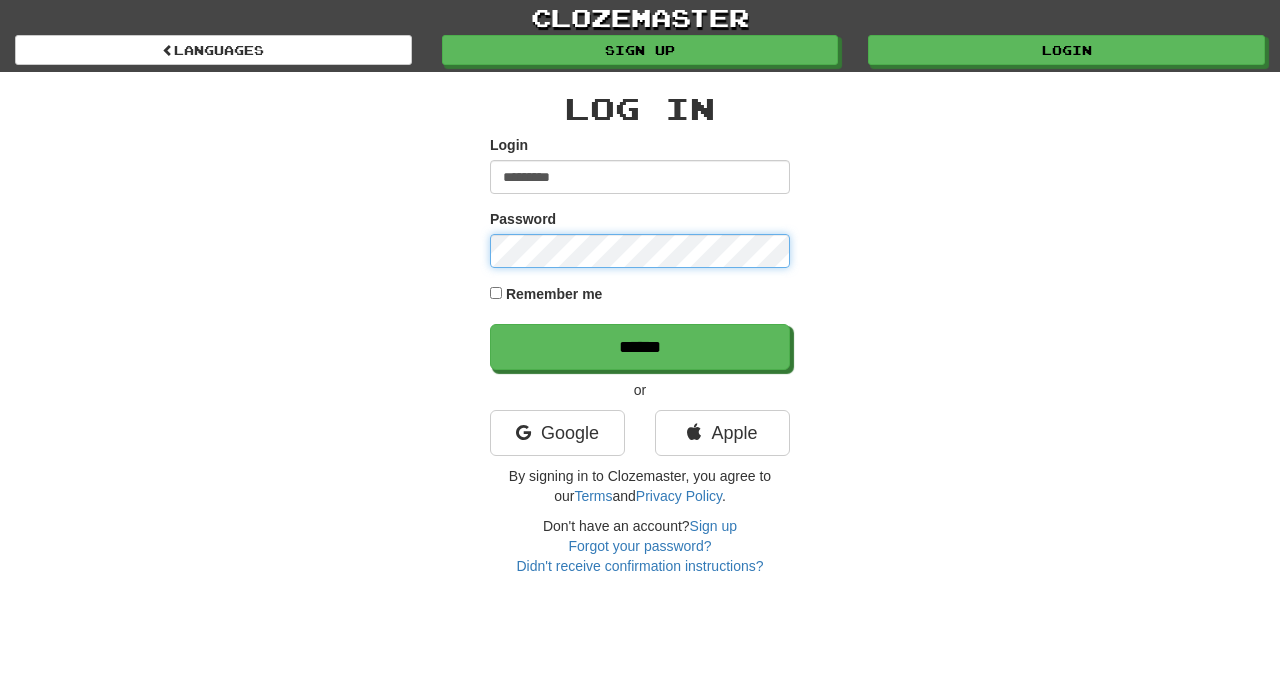 click on "******" at bounding box center (640, 347) 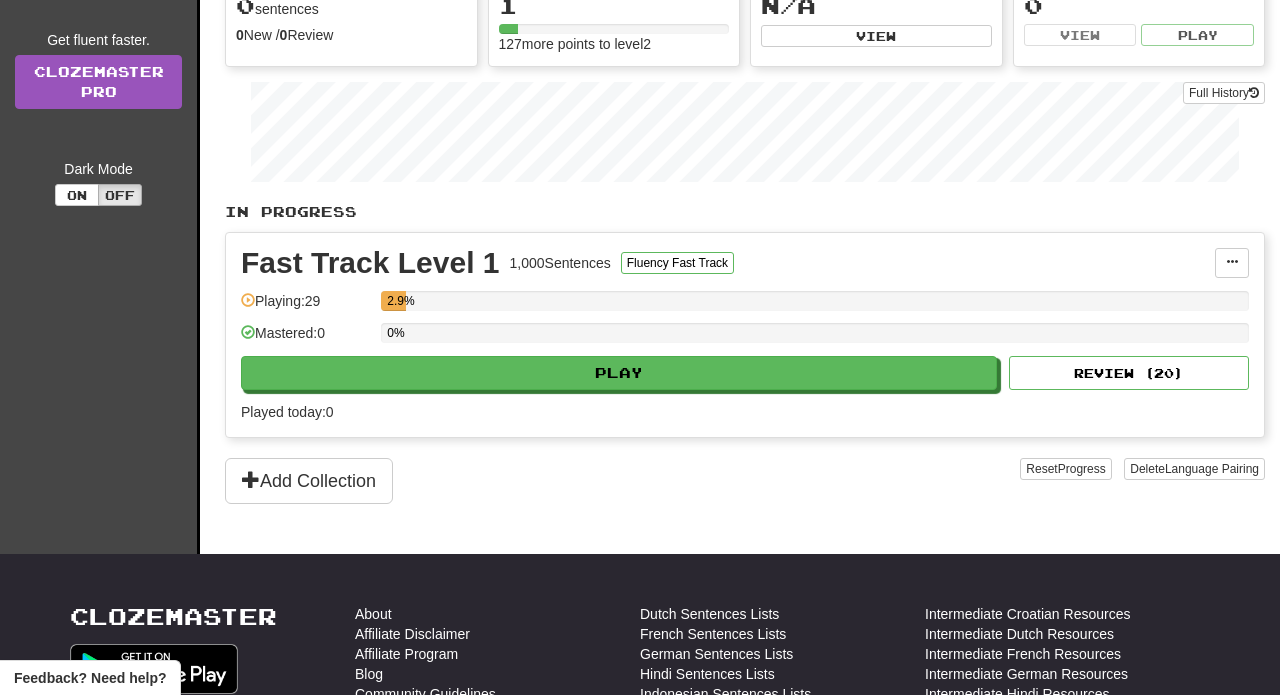scroll, scrollTop: 234, scrollLeft: 0, axis: vertical 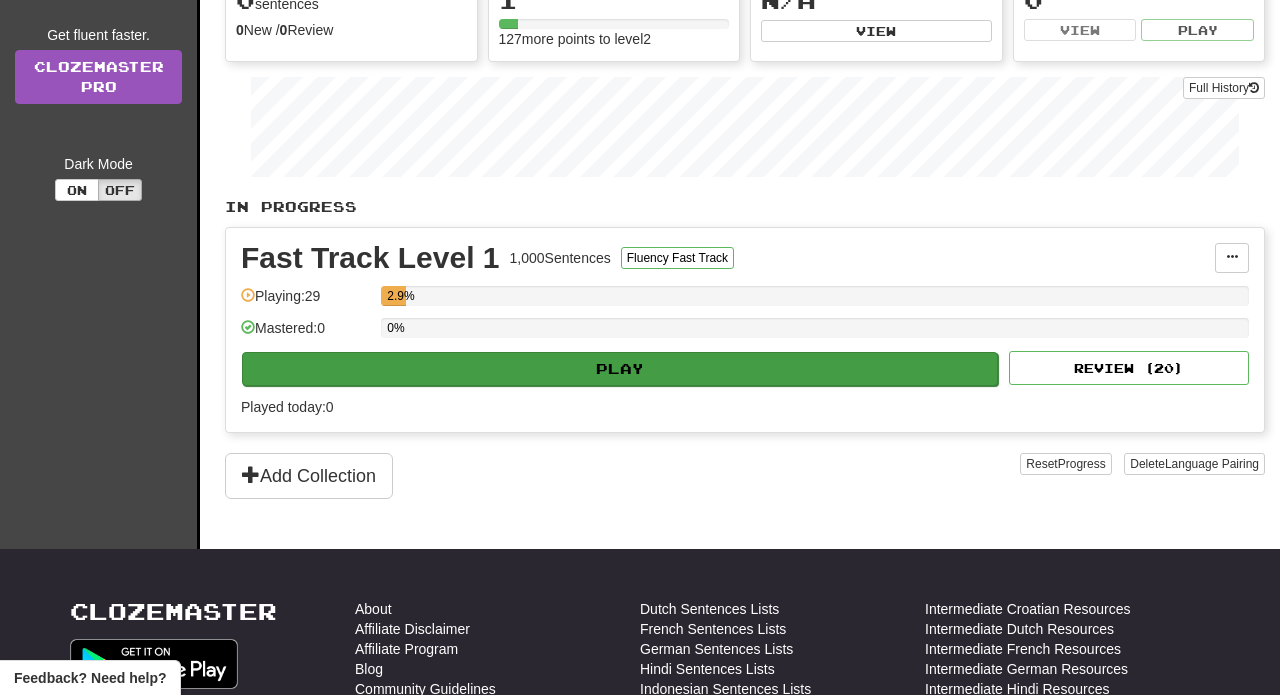 click on "Play" at bounding box center [620, 369] 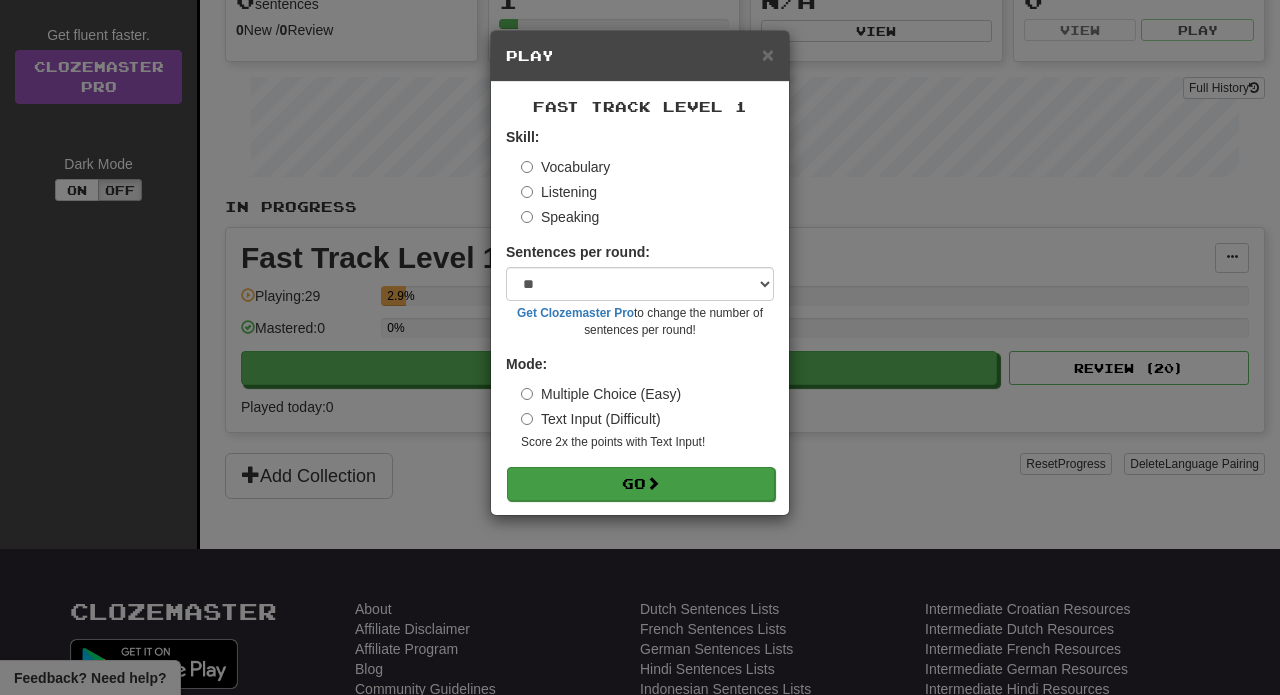 click on "Go" at bounding box center (641, 484) 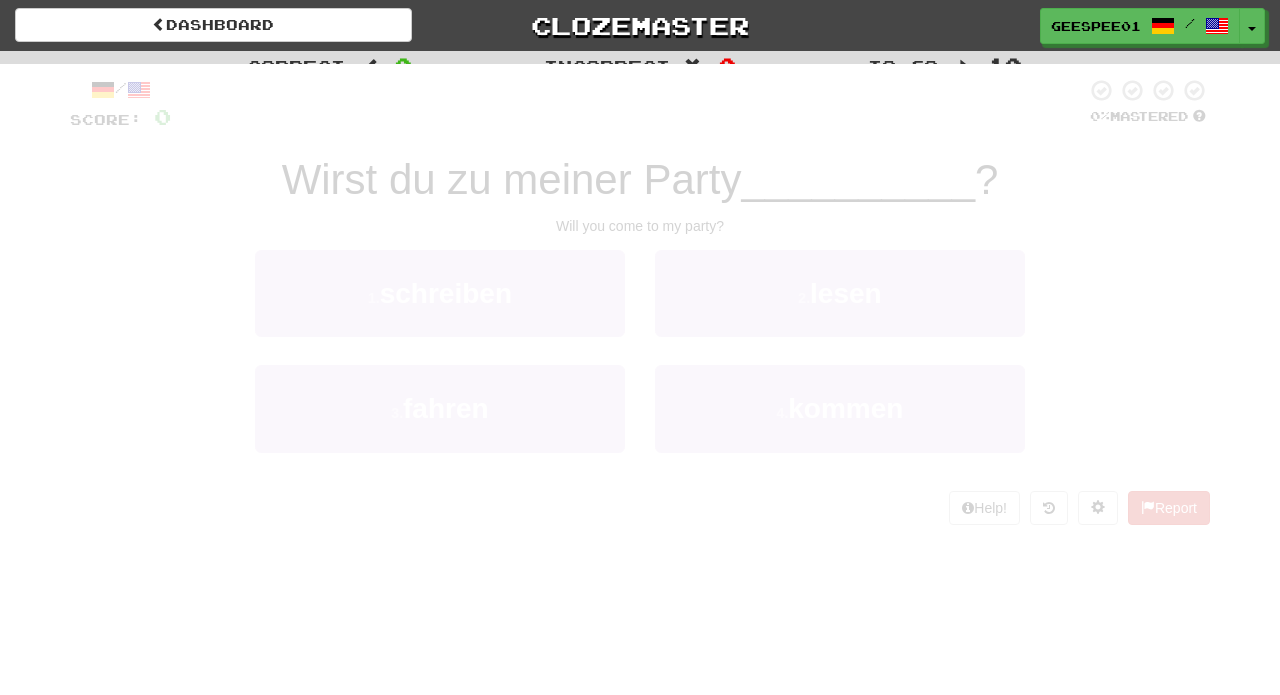 scroll, scrollTop: 0, scrollLeft: 0, axis: both 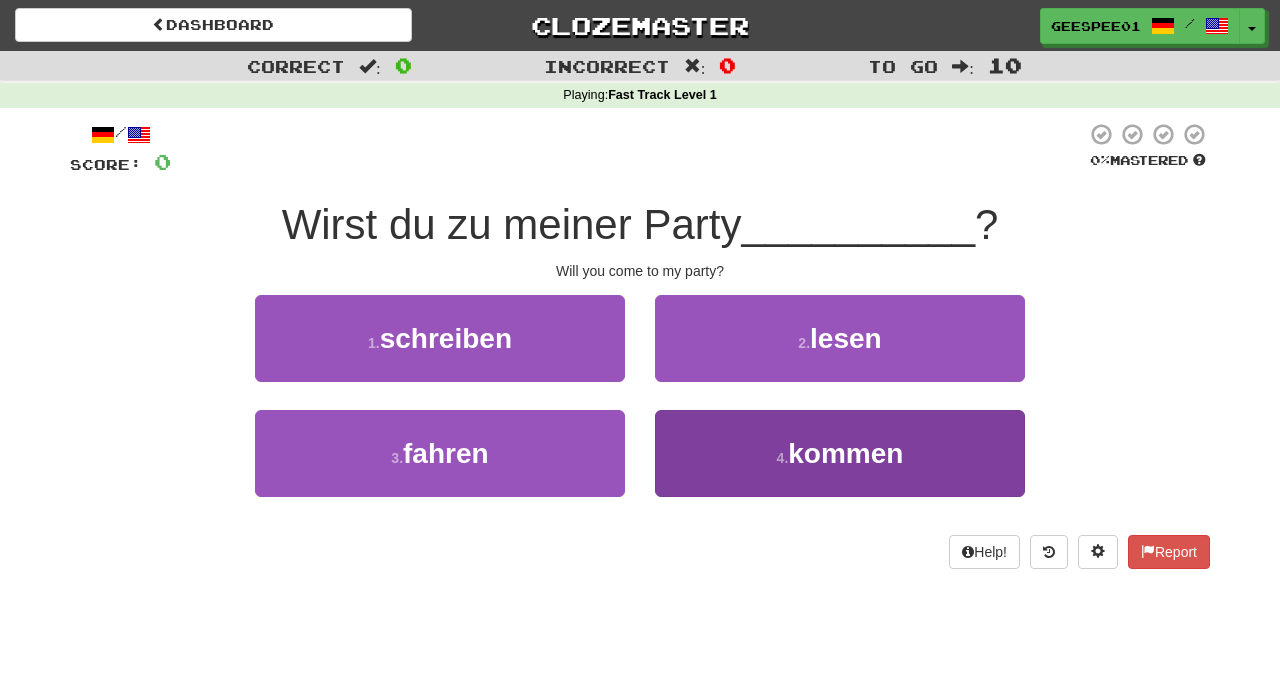 click on "4 .  kommen" at bounding box center (840, 453) 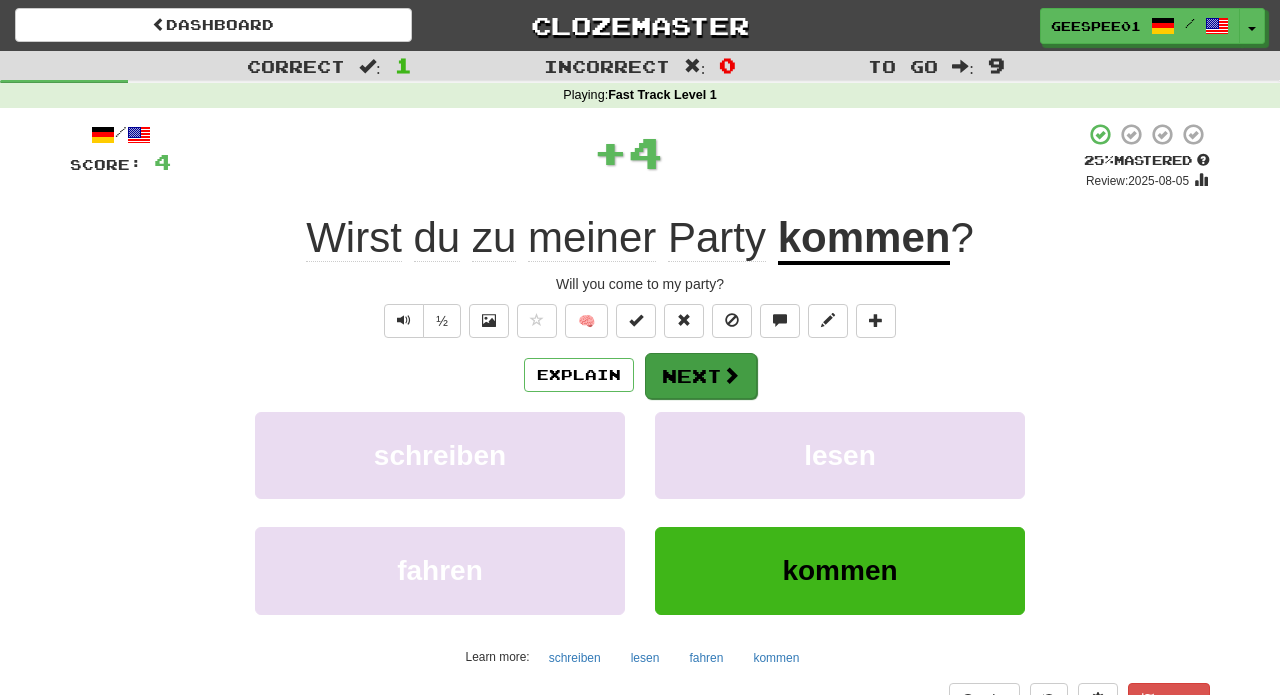 click on "Next" at bounding box center (701, 376) 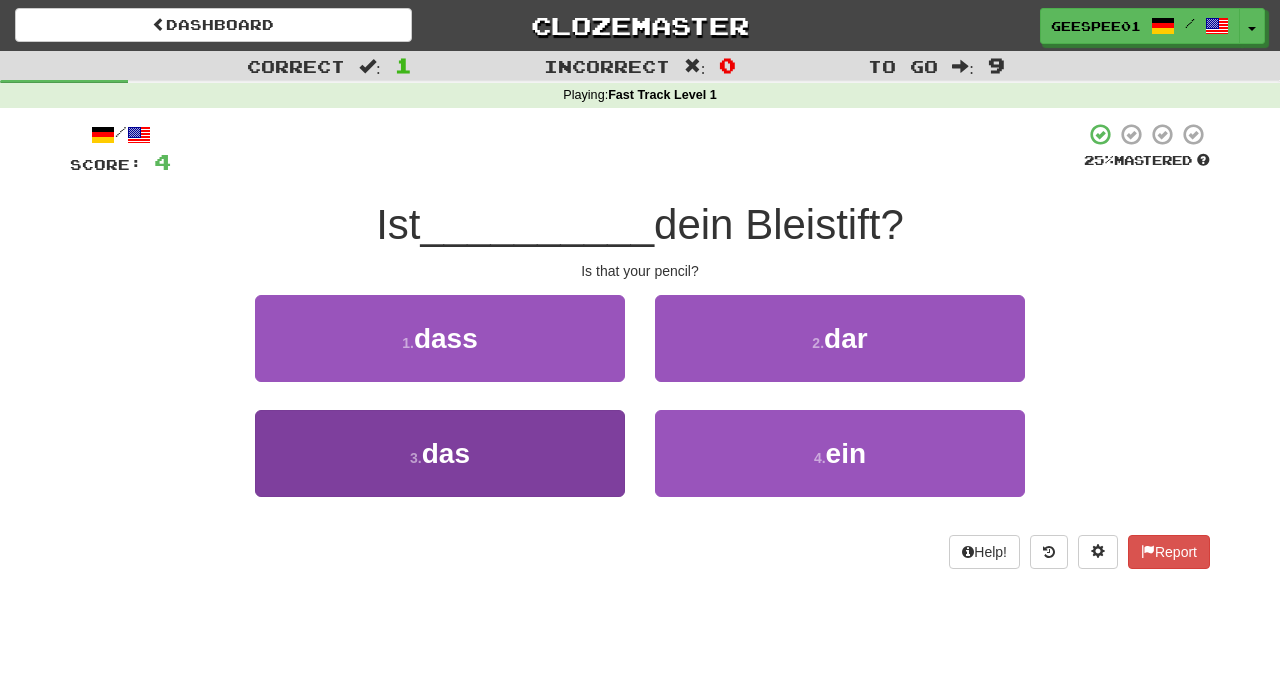 click on "3 .  das" at bounding box center [440, 453] 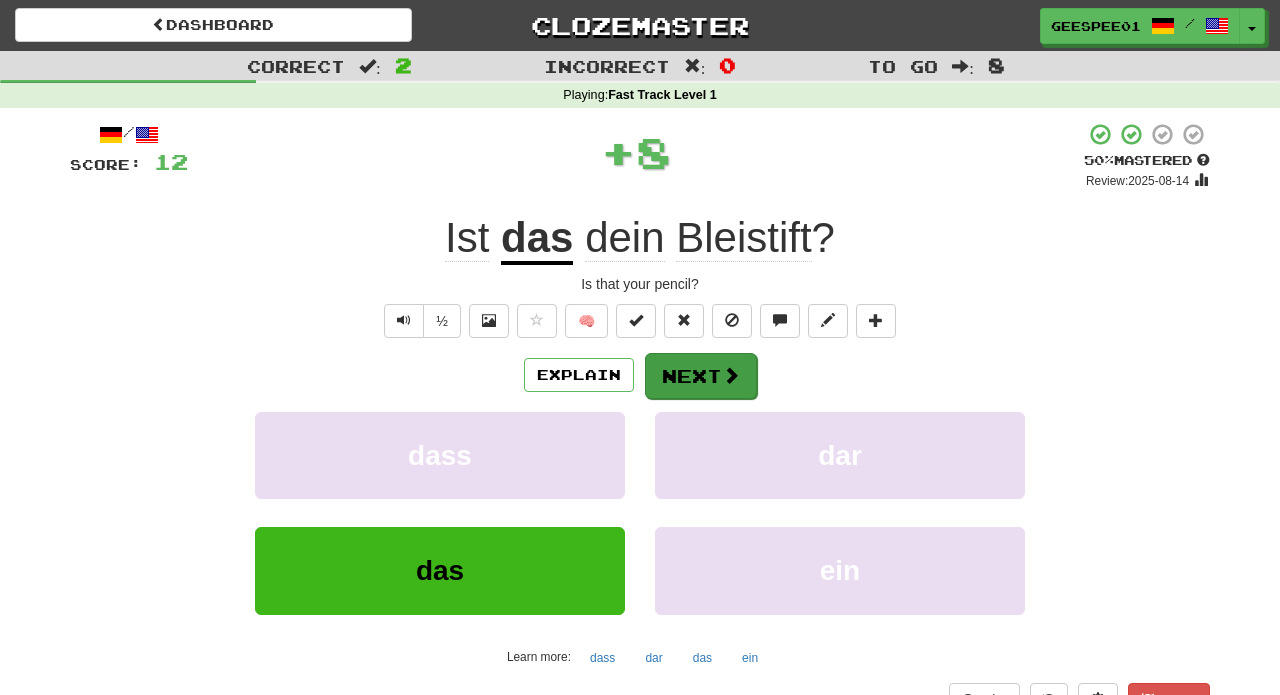 click on "Next" at bounding box center [701, 376] 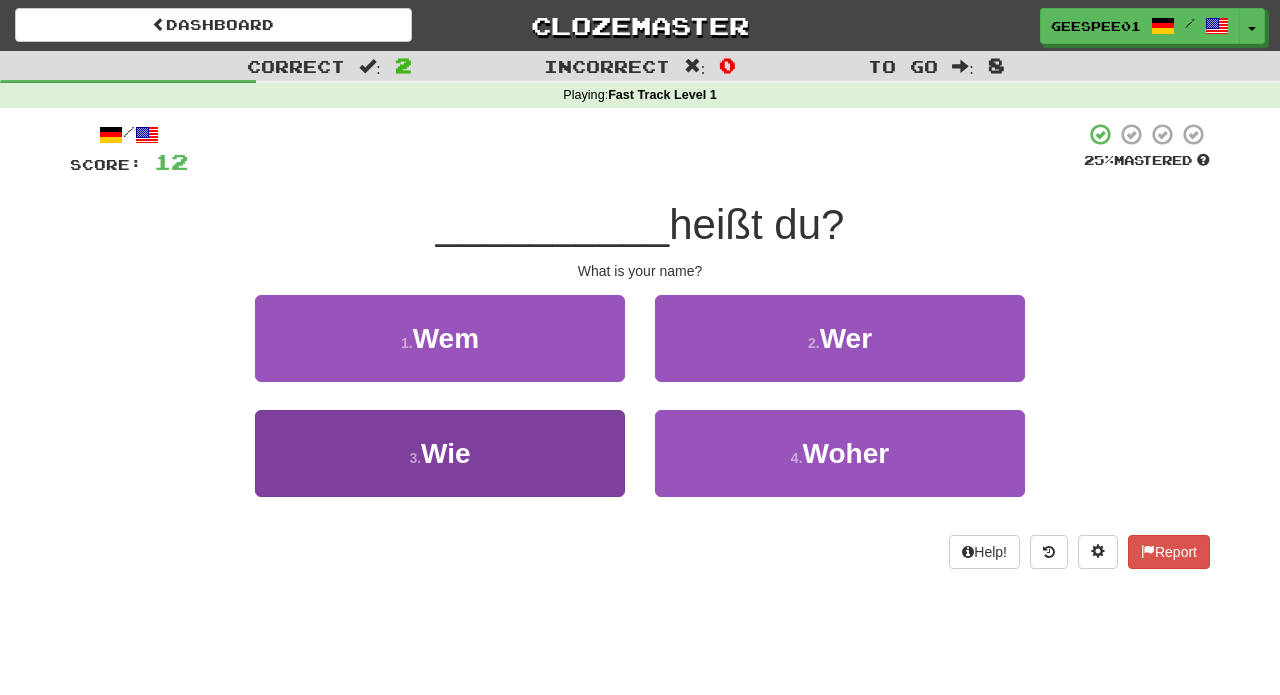 click on "3 .  Wie" at bounding box center [440, 453] 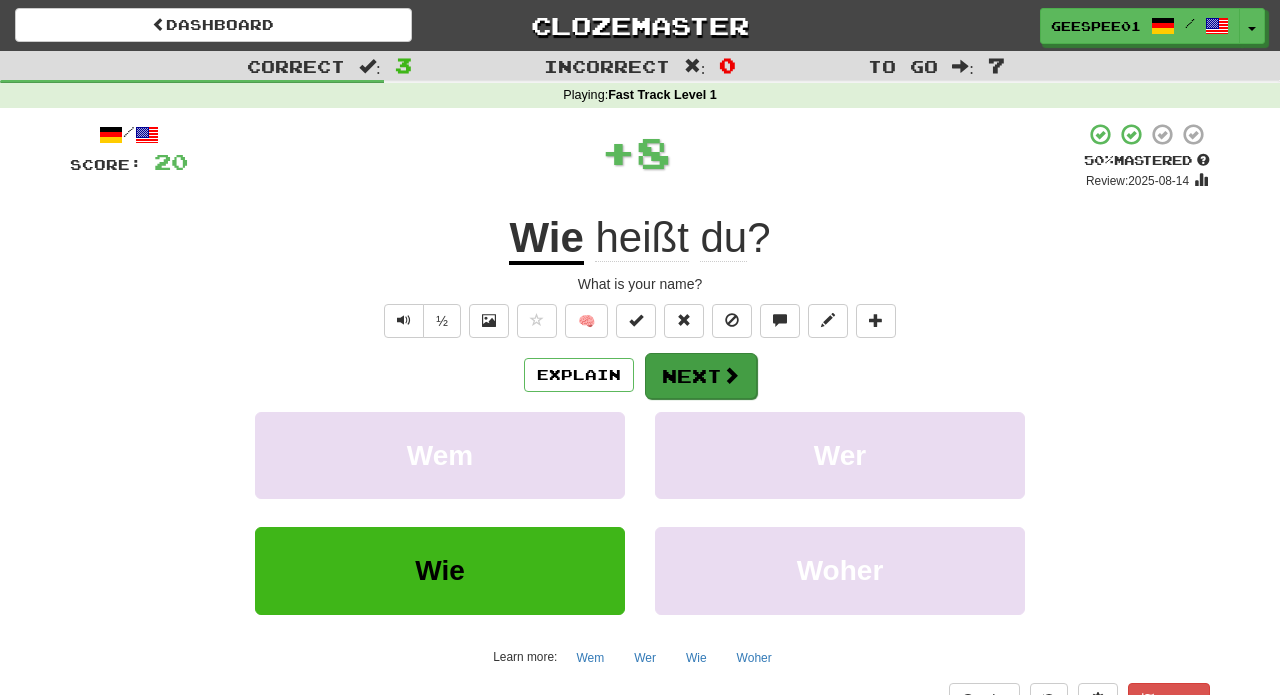 click on "Next" at bounding box center (701, 376) 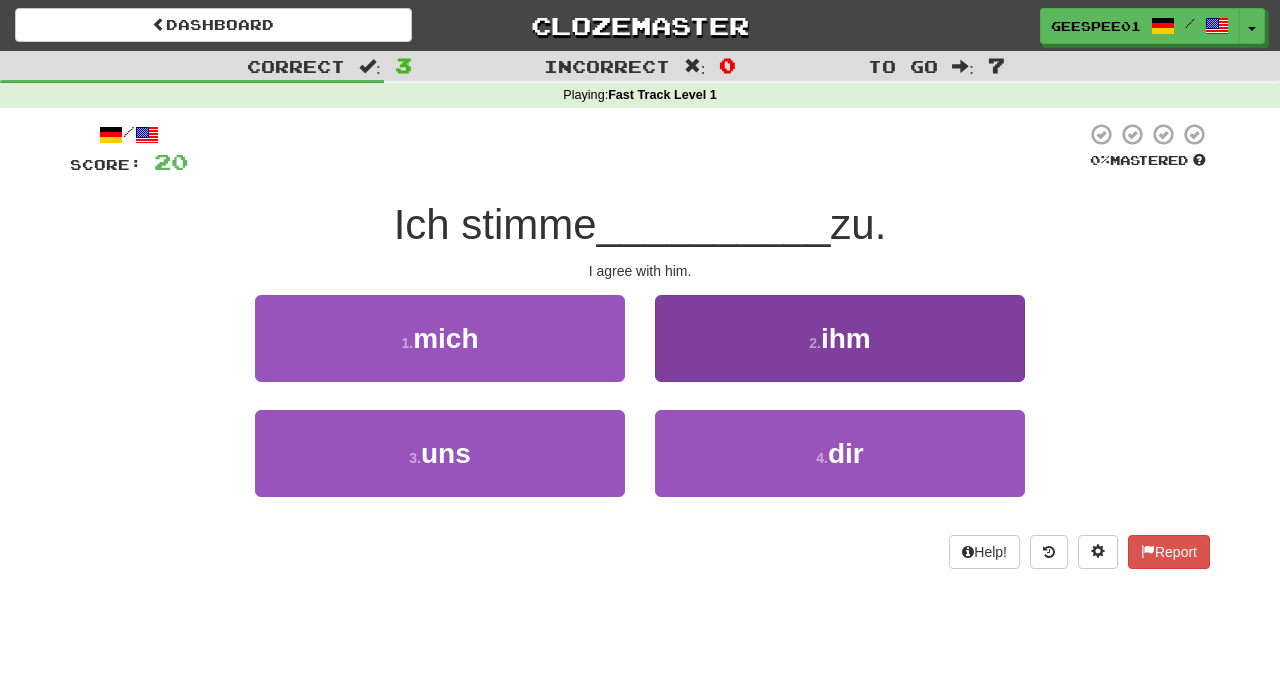 click on "ihm" at bounding box center [846, 338] 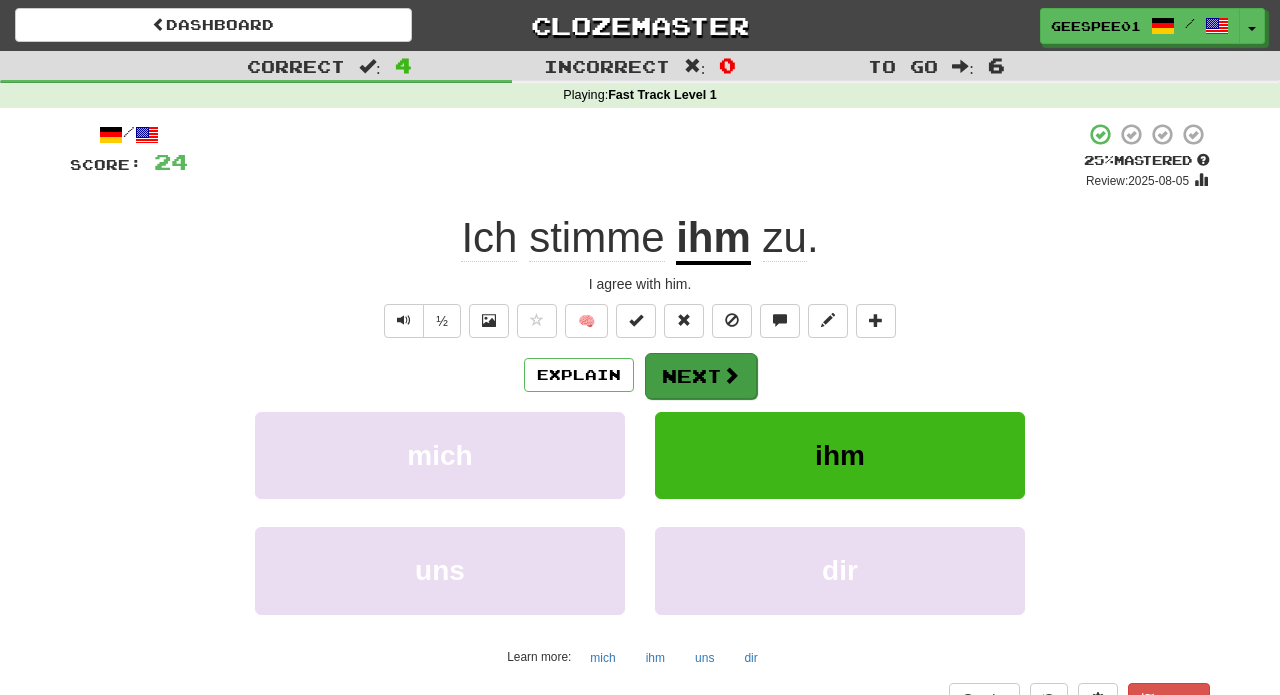 click on "Next" at bounding box center [701, 376] 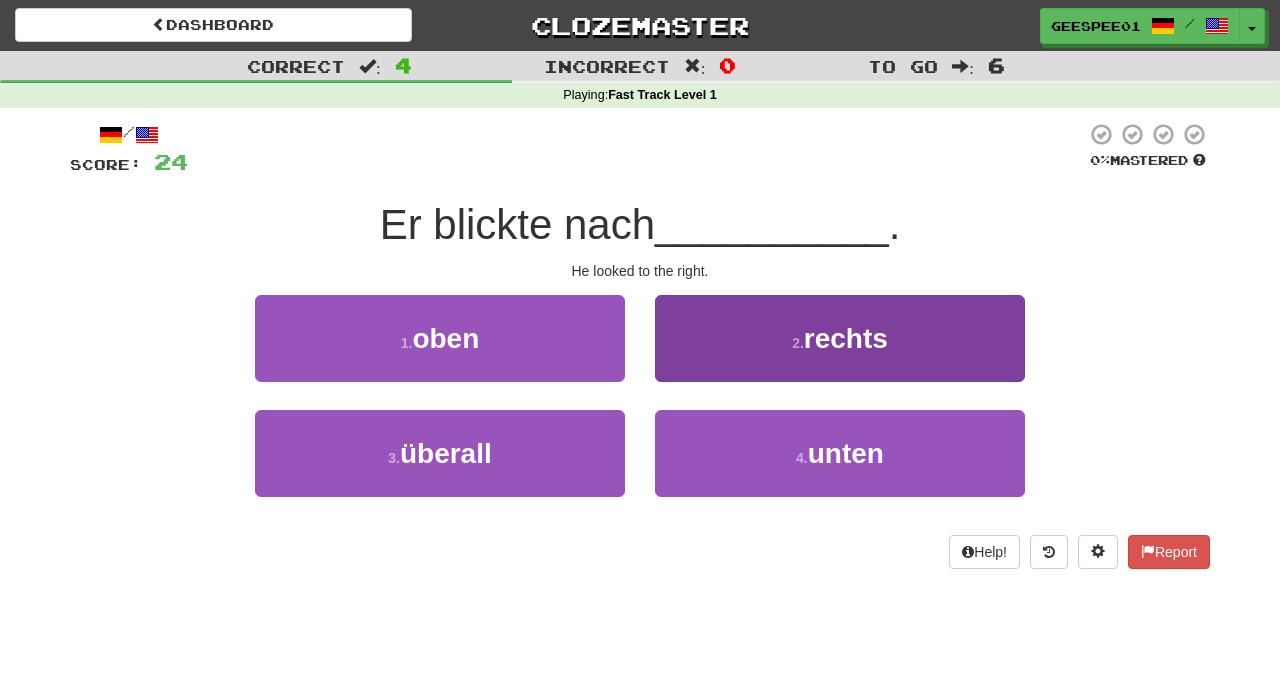 click on "2 .  rechts" at bounding box center [840, 338] 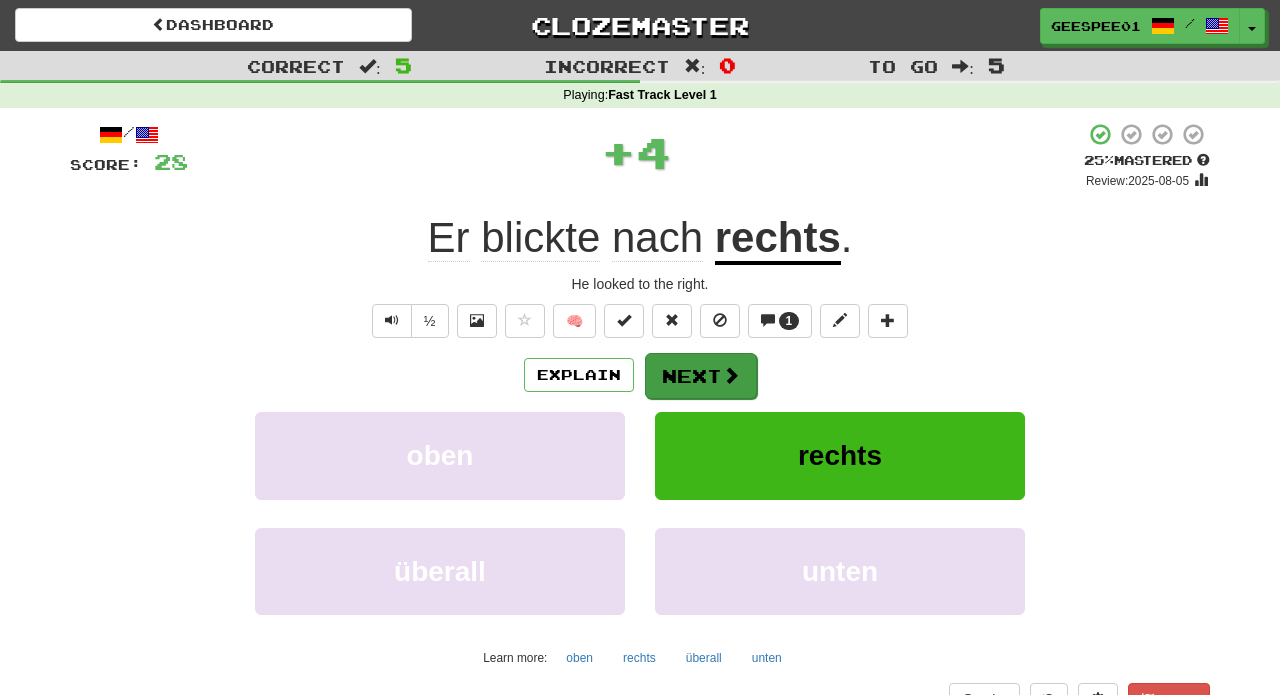 click on "Next" at bounding box center (701, 376) 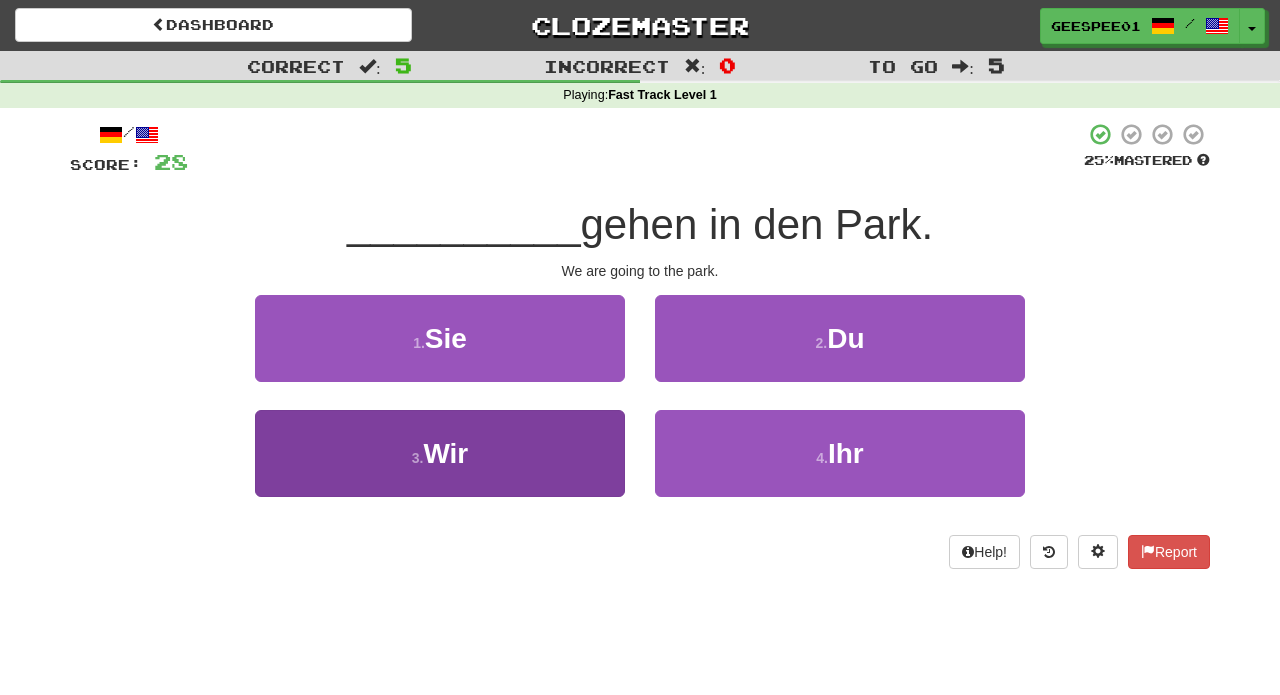 click on "3 .  Wir" at bounding box center (440, 453) 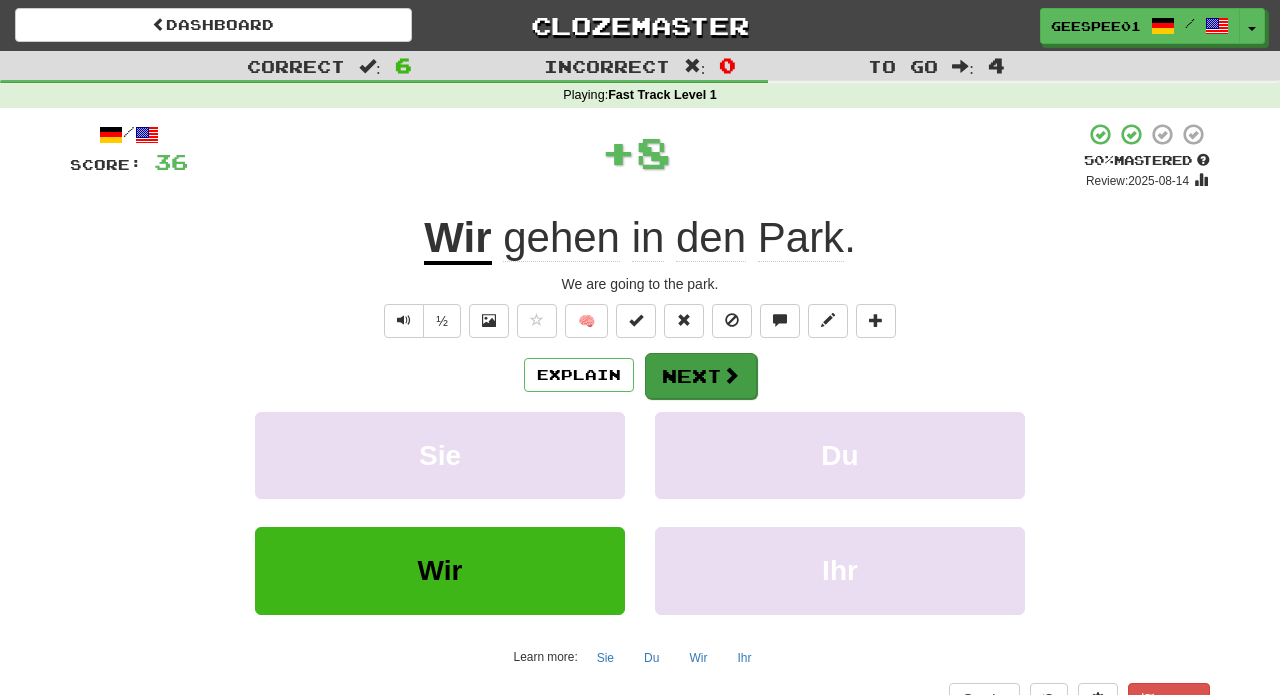 click on "Next" at bounding box center (701, 376) 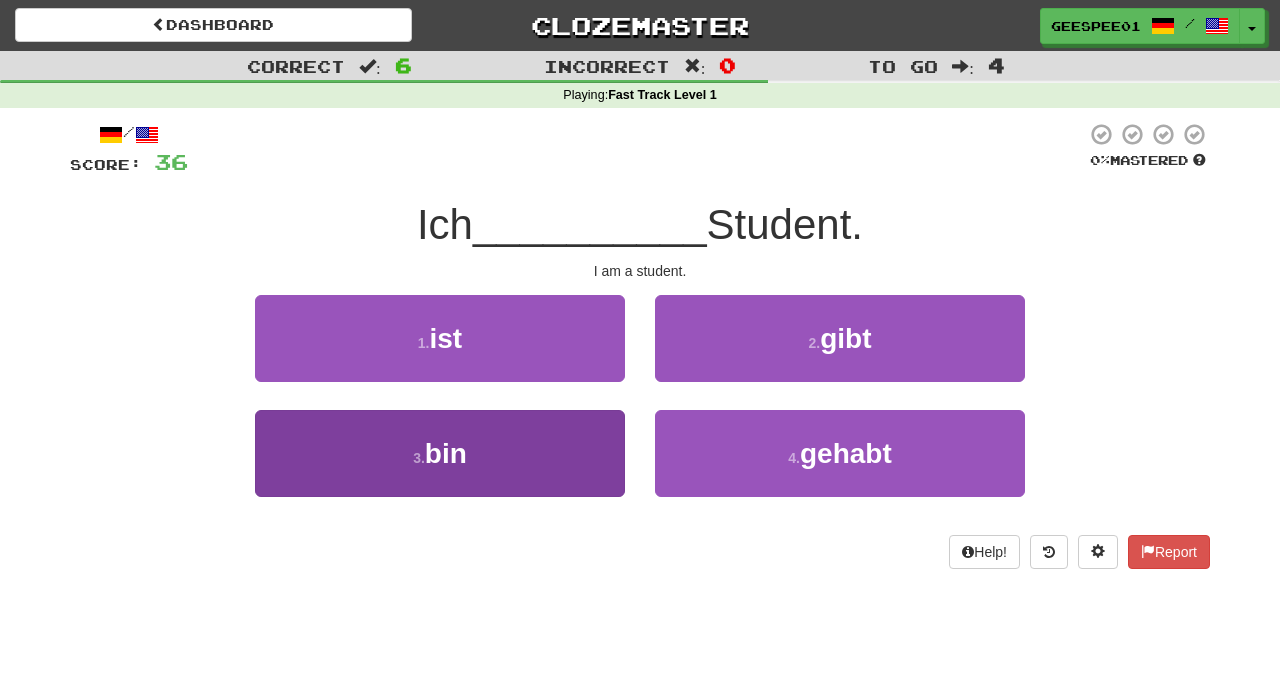 click on "3 .  bin" at bounding box center [440, 453] 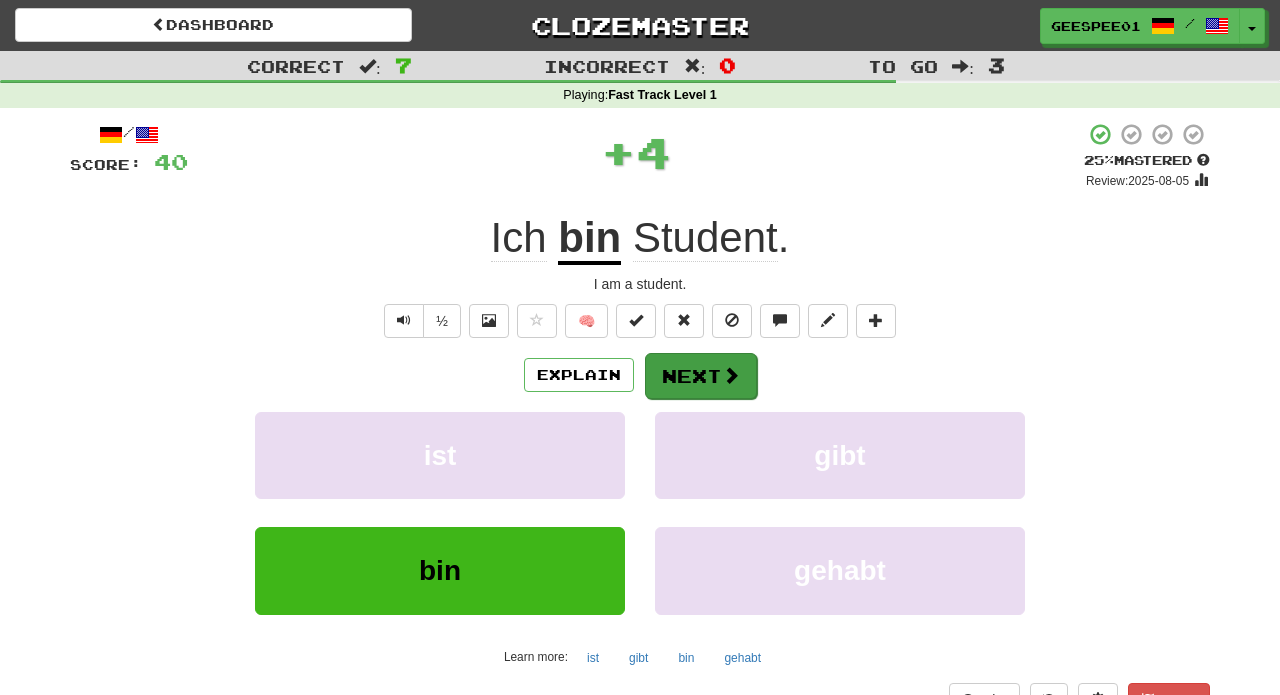 click on "Next" at bounding box center [701, 376] 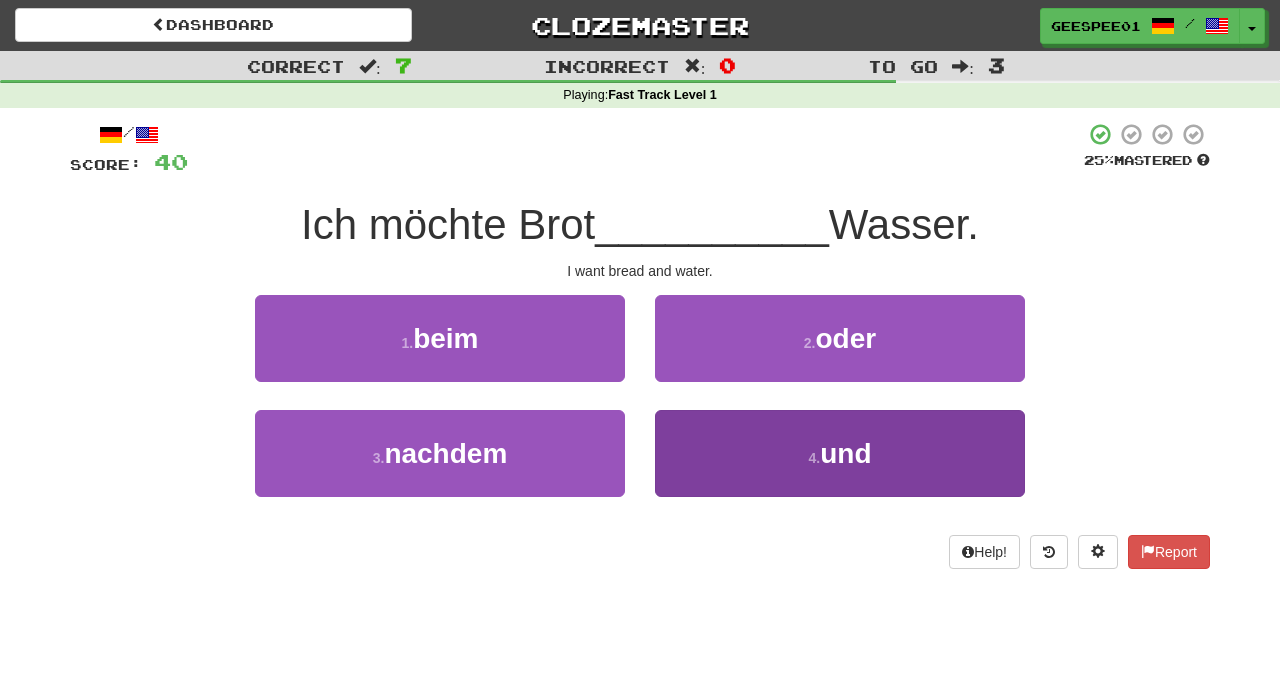click on "4 .  und" at bounding box center [840, 453] 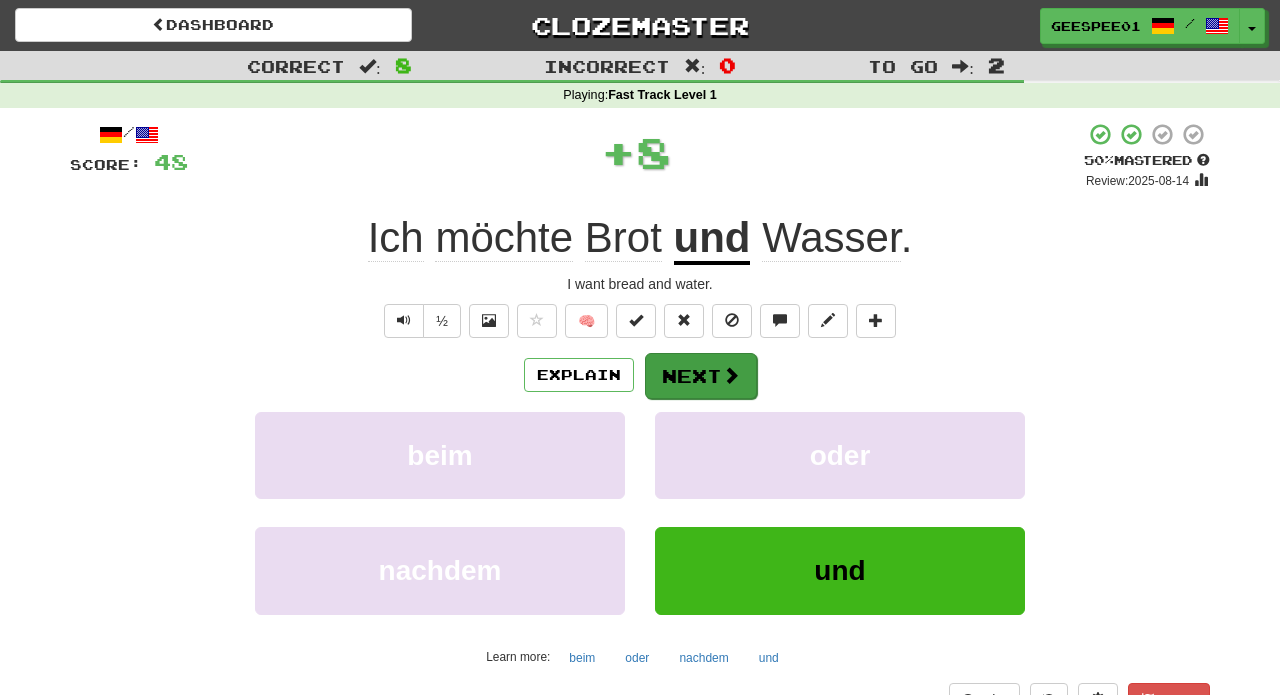 click on "Next" at bounding box center [701, 376] 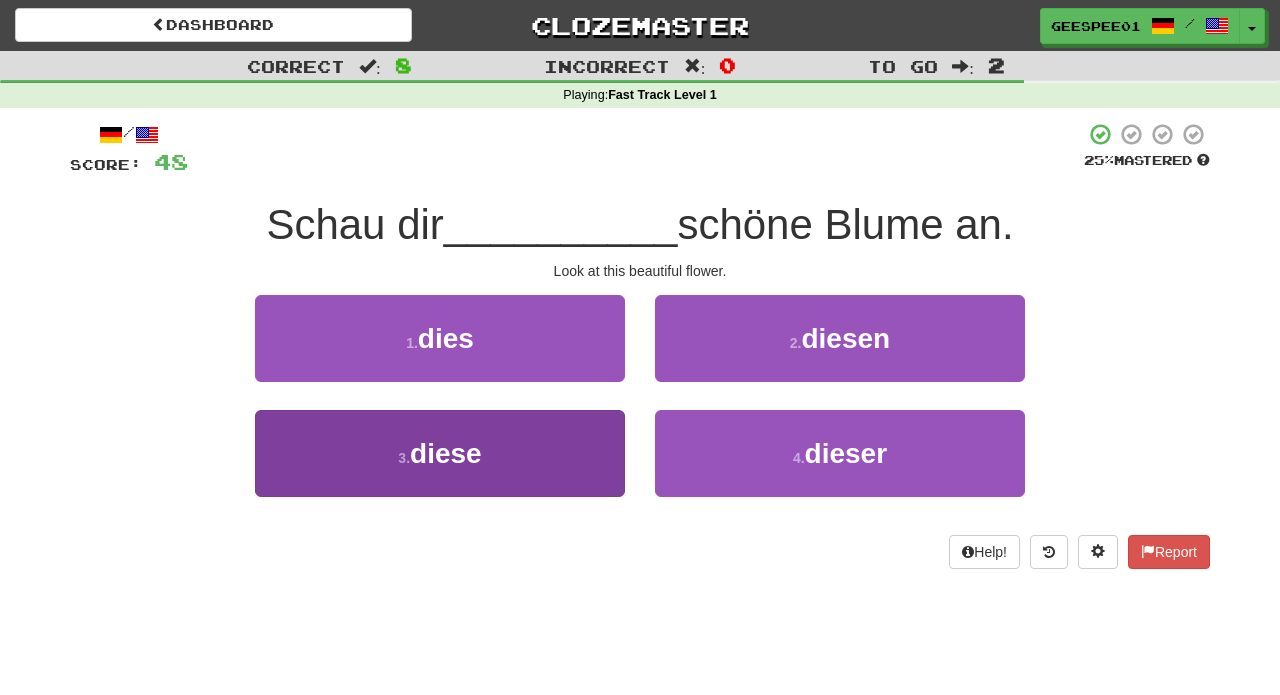 click on "3 .  diese" at bounding box center (440, 453) 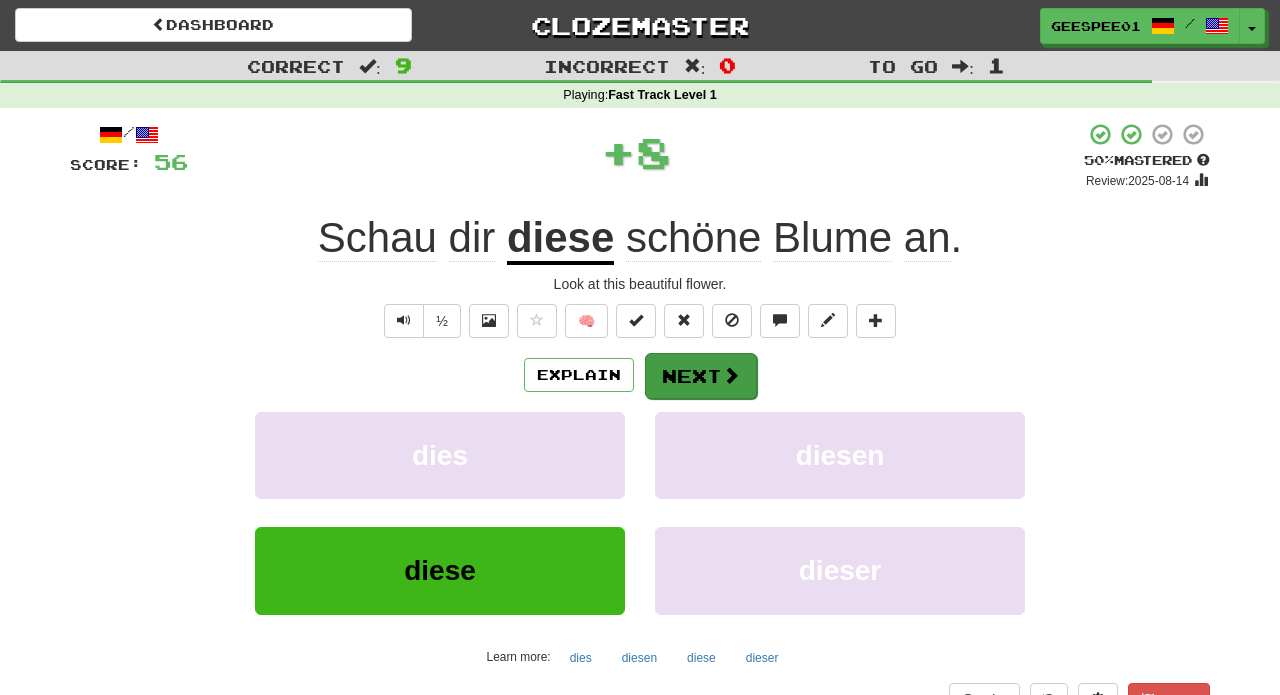 click on "Next" at bounding box center [701, 376] 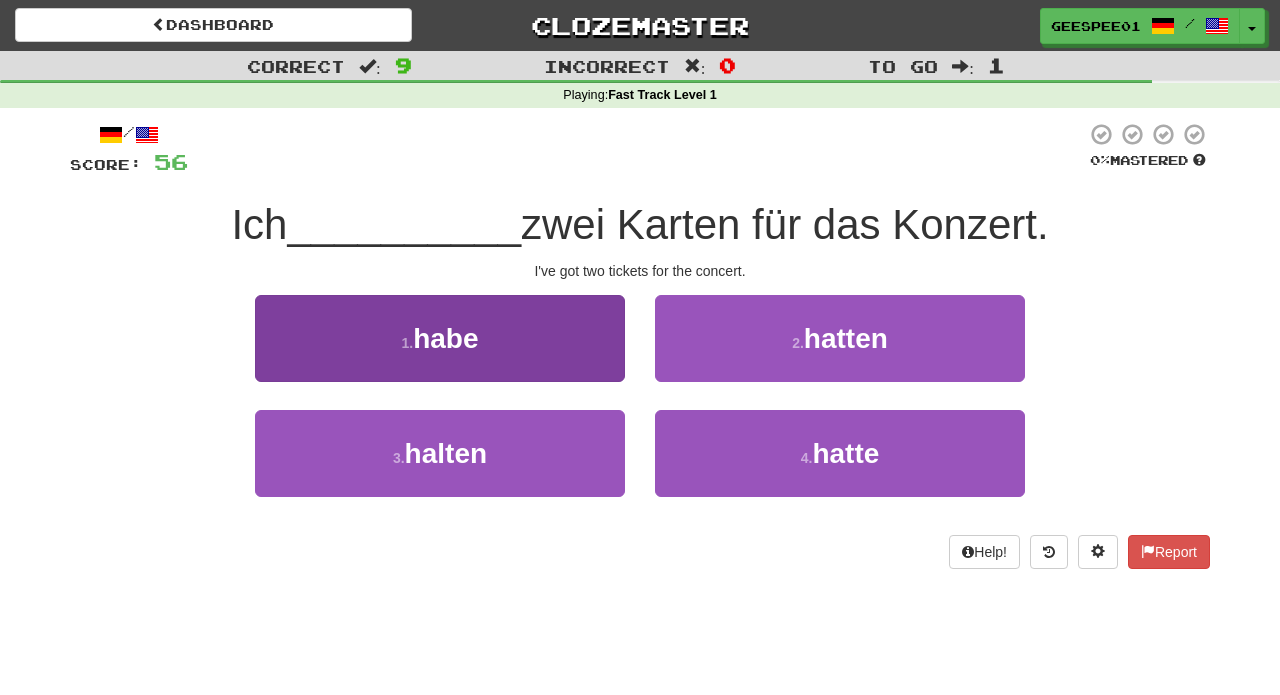 click on "1 .  habe" at bounding box center [440, 338] 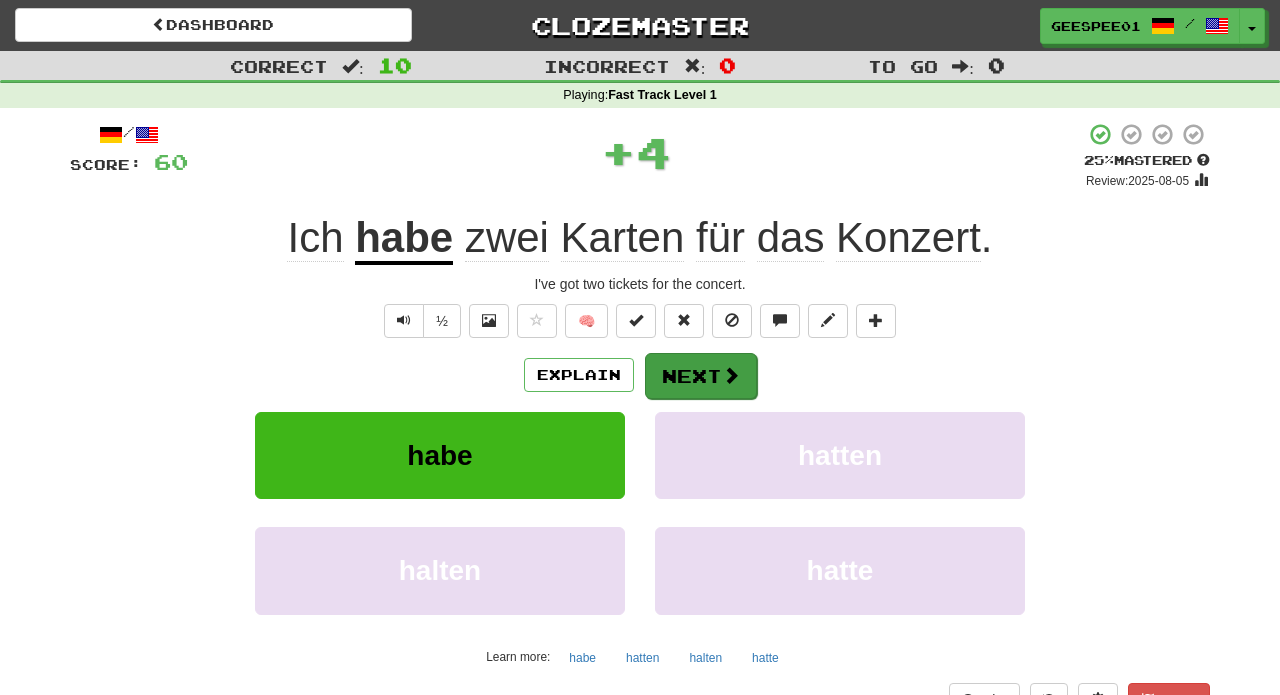 click on "Next" at bounding box center (701, 376) 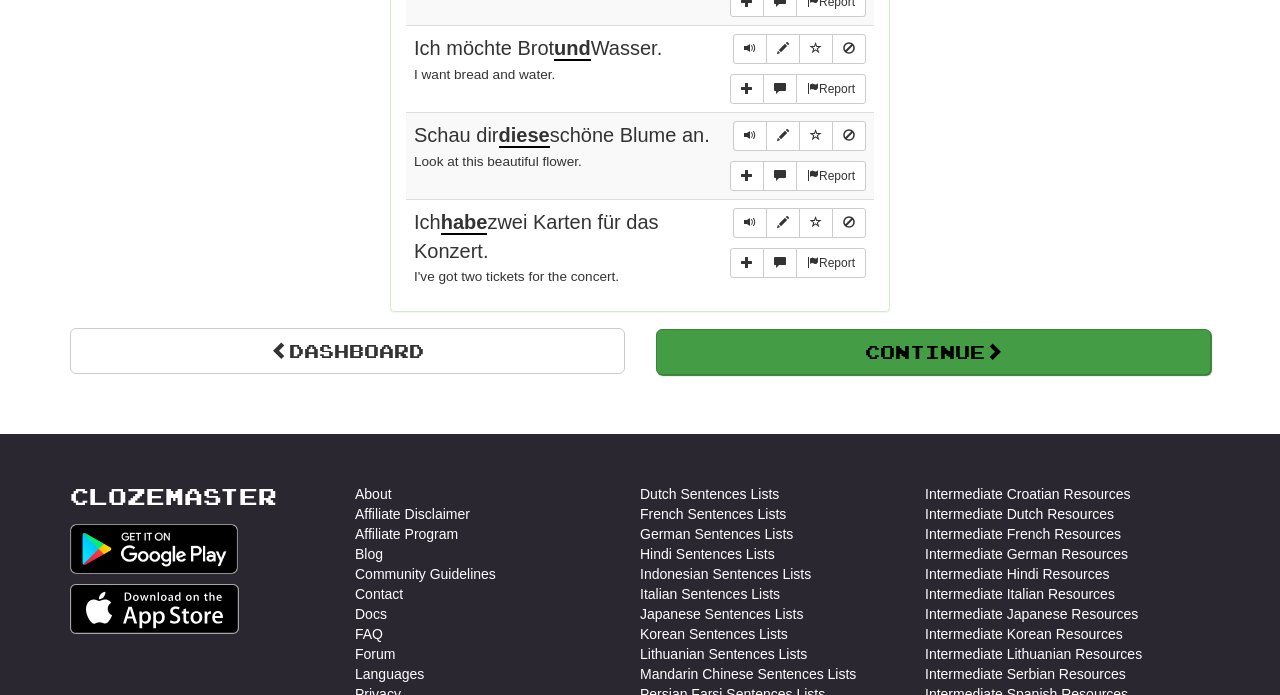 click on "Continue" at bounding box center [933, 352] 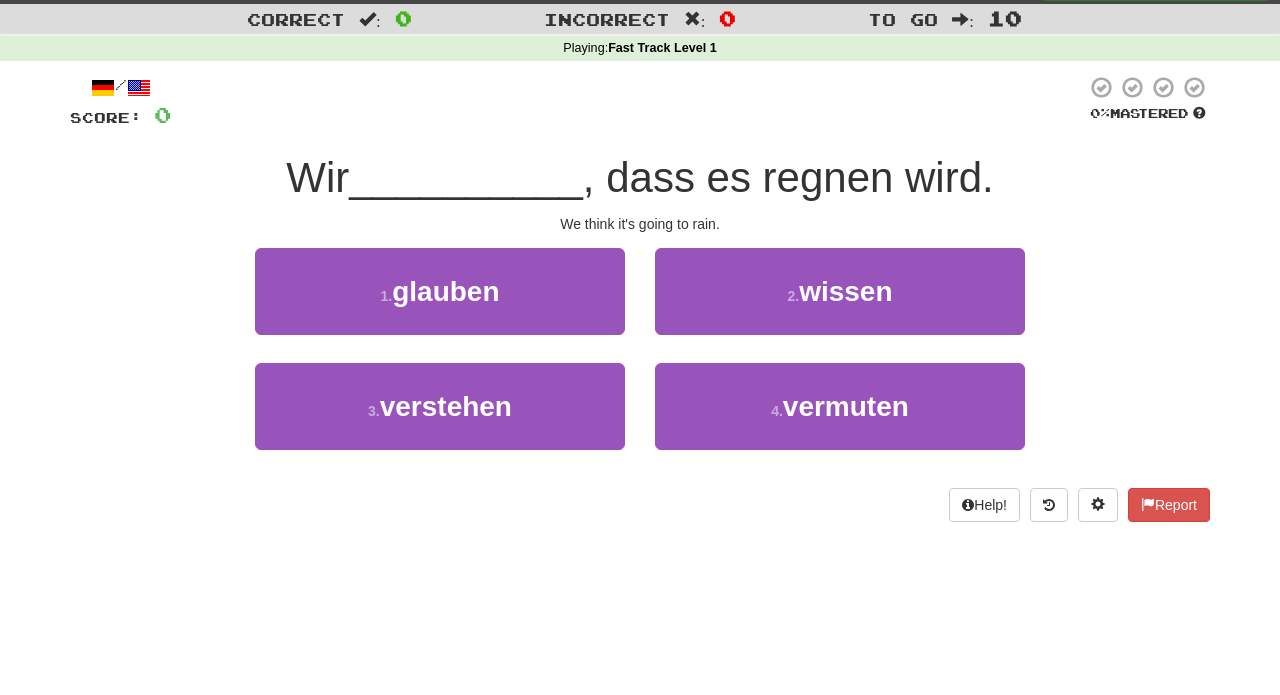 scroll, scrollTop: 46, scrollLeft: 0, axis: vertical 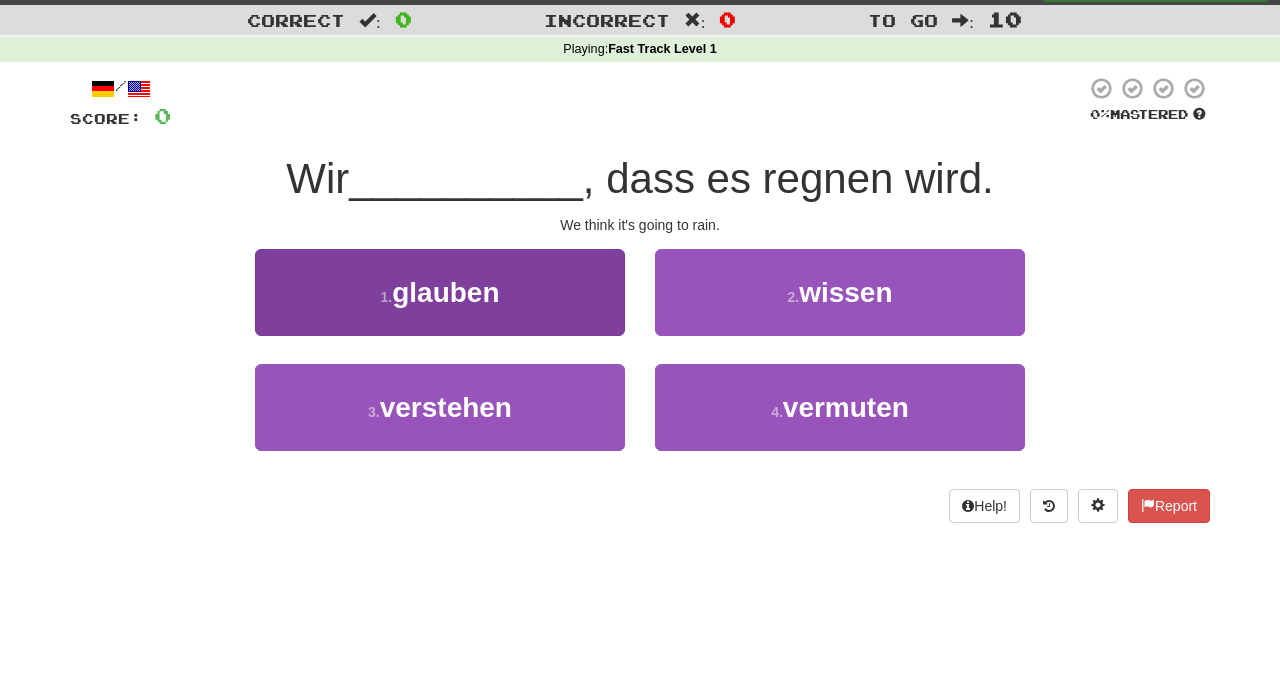 click on "1 .  glauben" at bounding box center (440, 292) 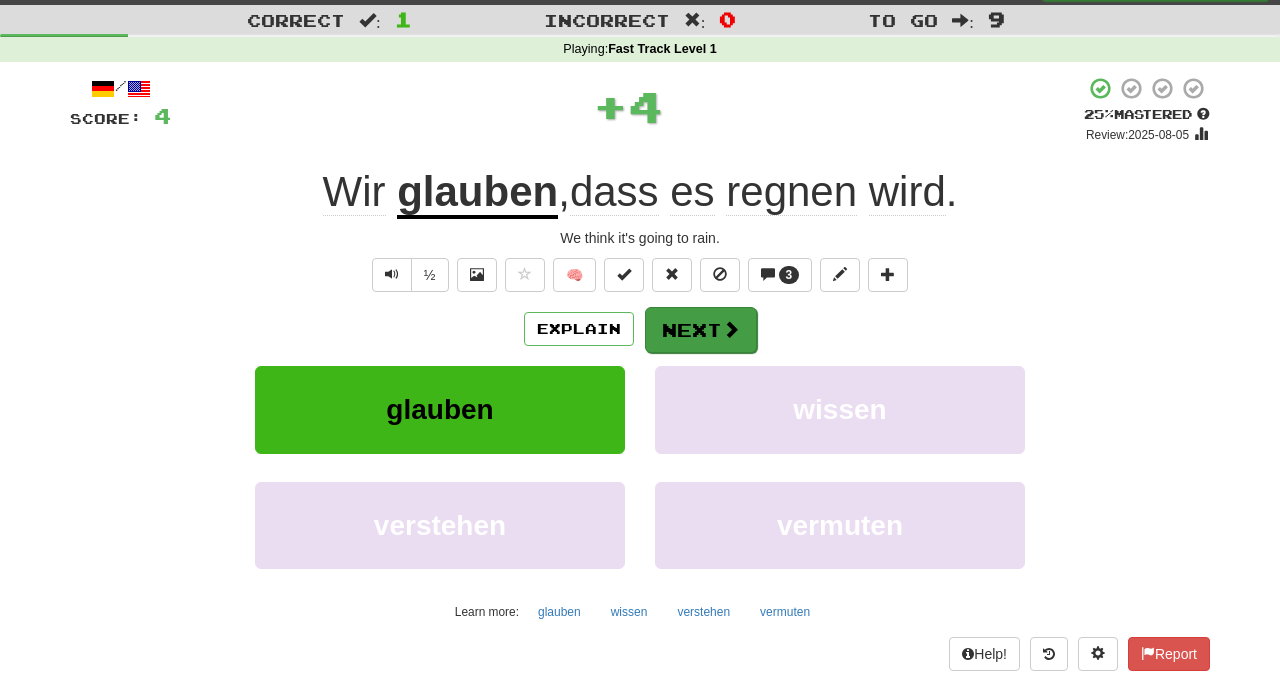 click on "Next" at bounding box center (701, 330) 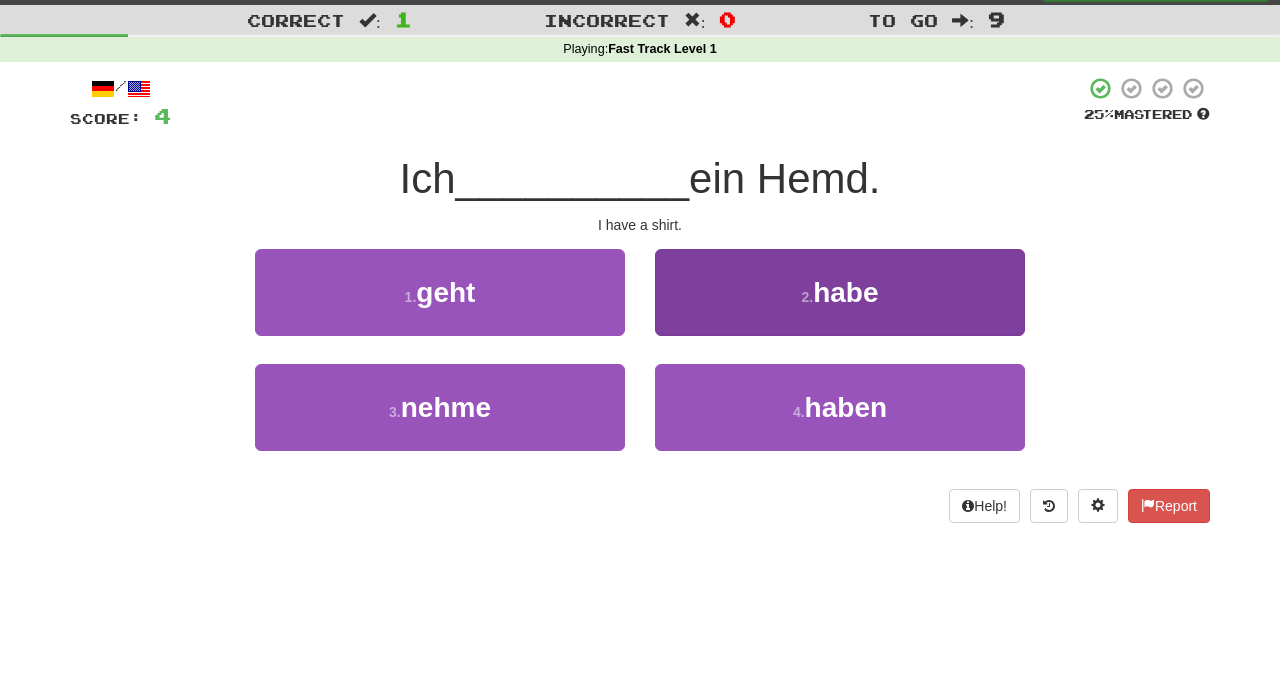 click on "2 .  habe" at bounding box center (840, 292) 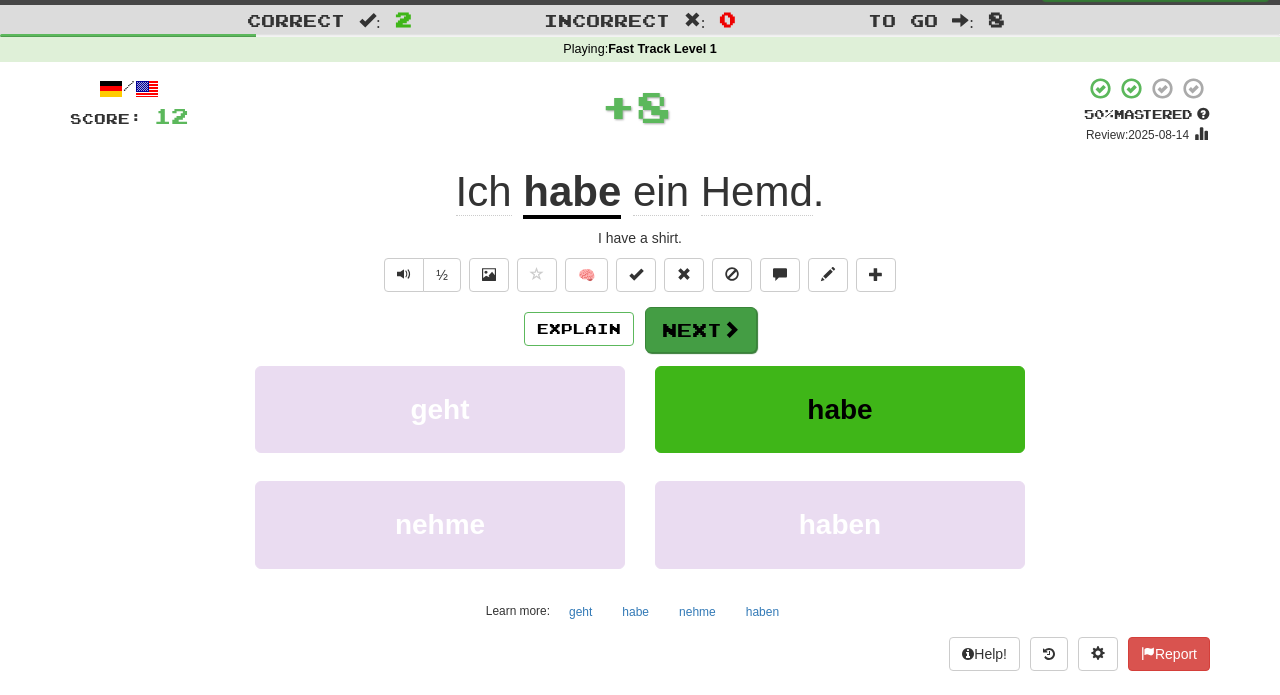 click on "Next" at bounding box center [701, 330] 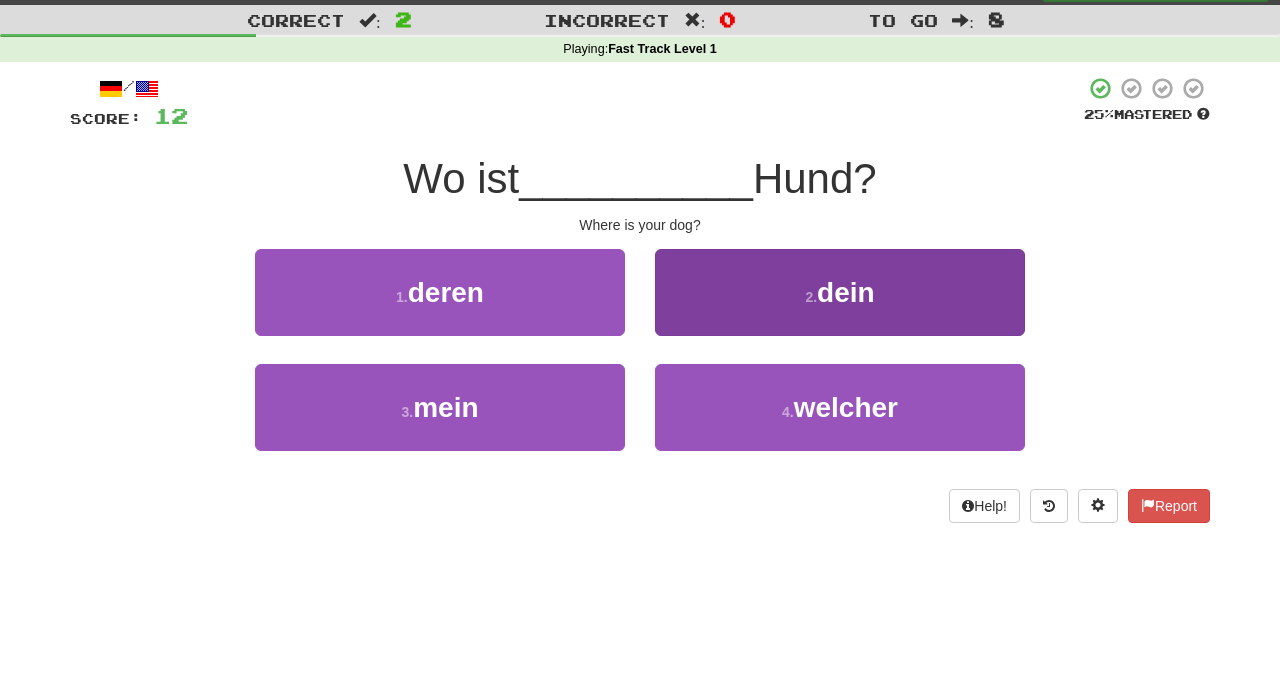 click on "2 .  dein" at bounding box center [840, 292] 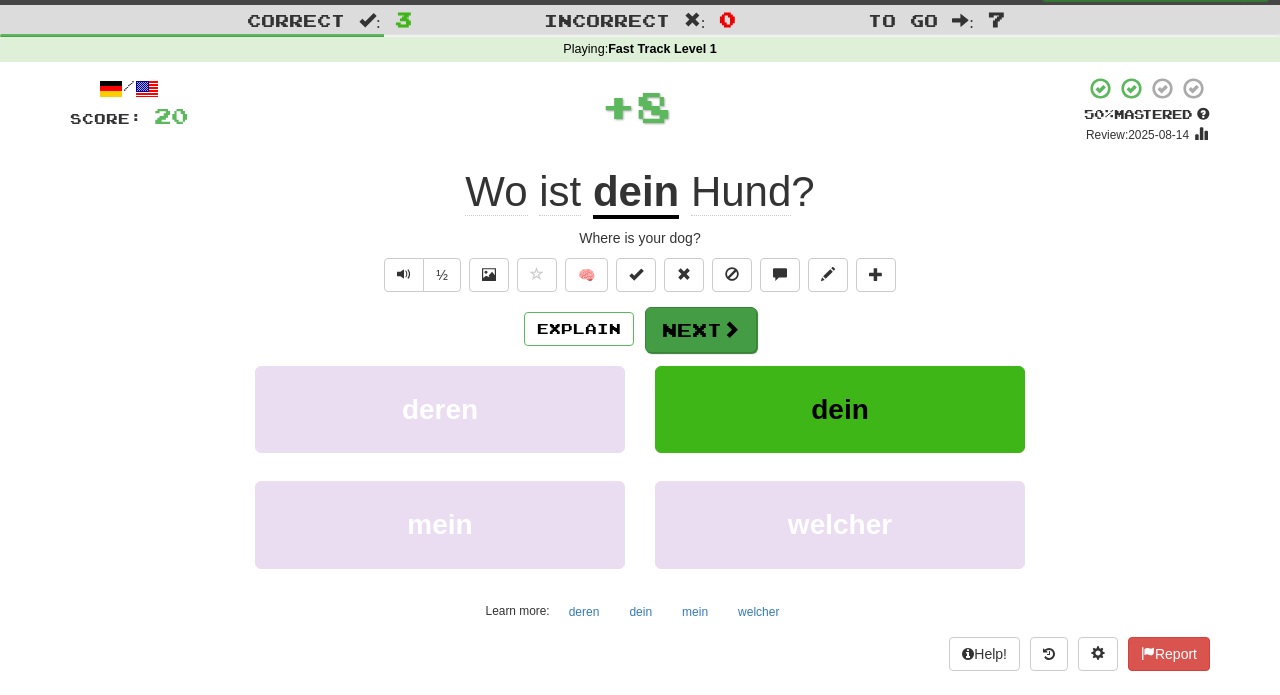 click on "Next" at bounding box center (701, 330) 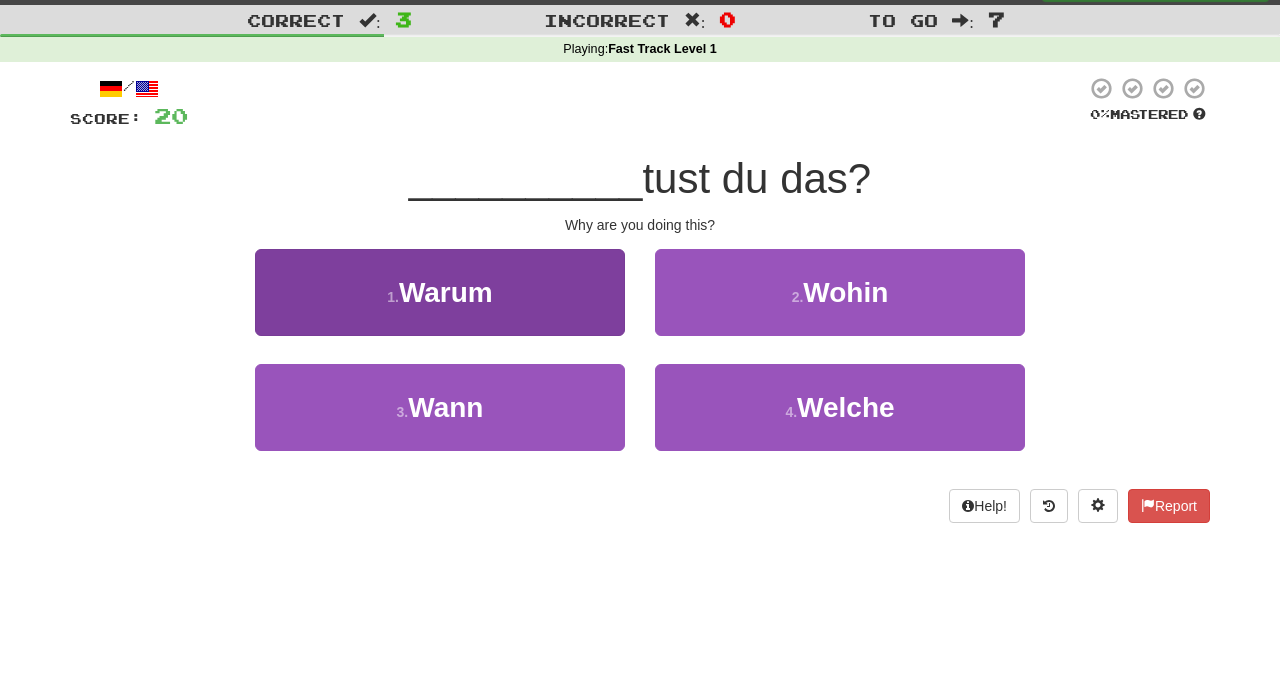 click on "Warum" at bounding box center [446, 292] 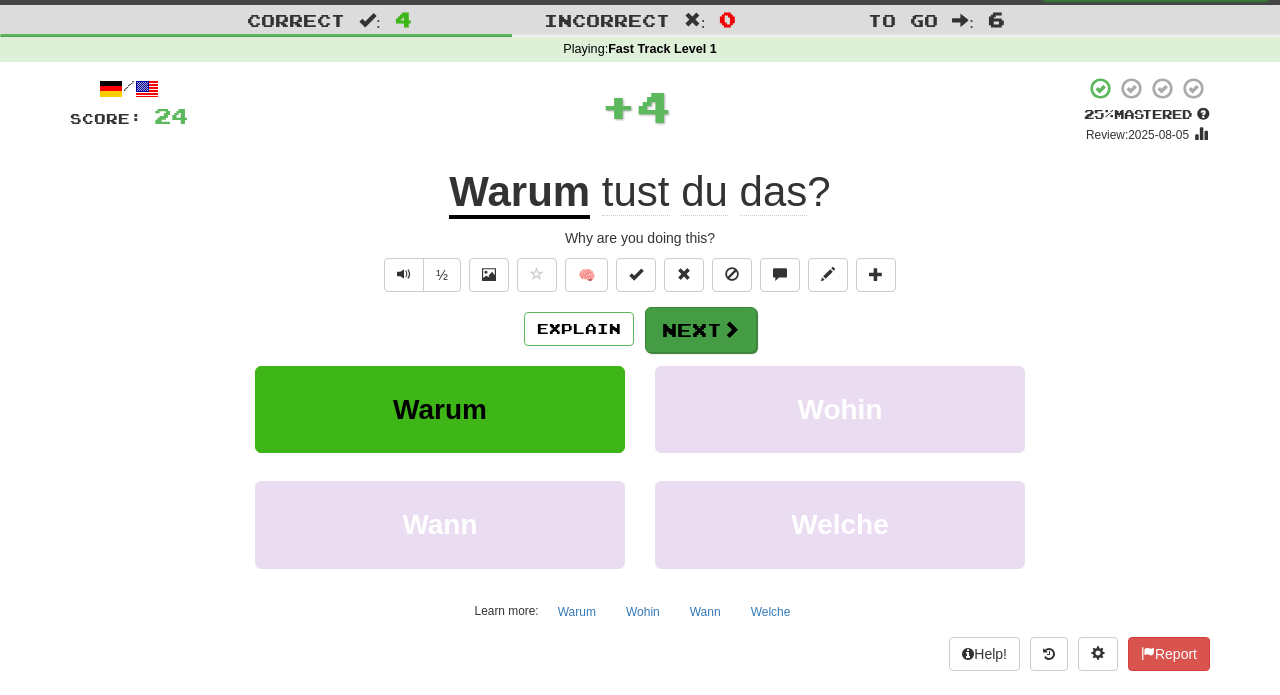 click on "Next" at bounding box center [701, 330] 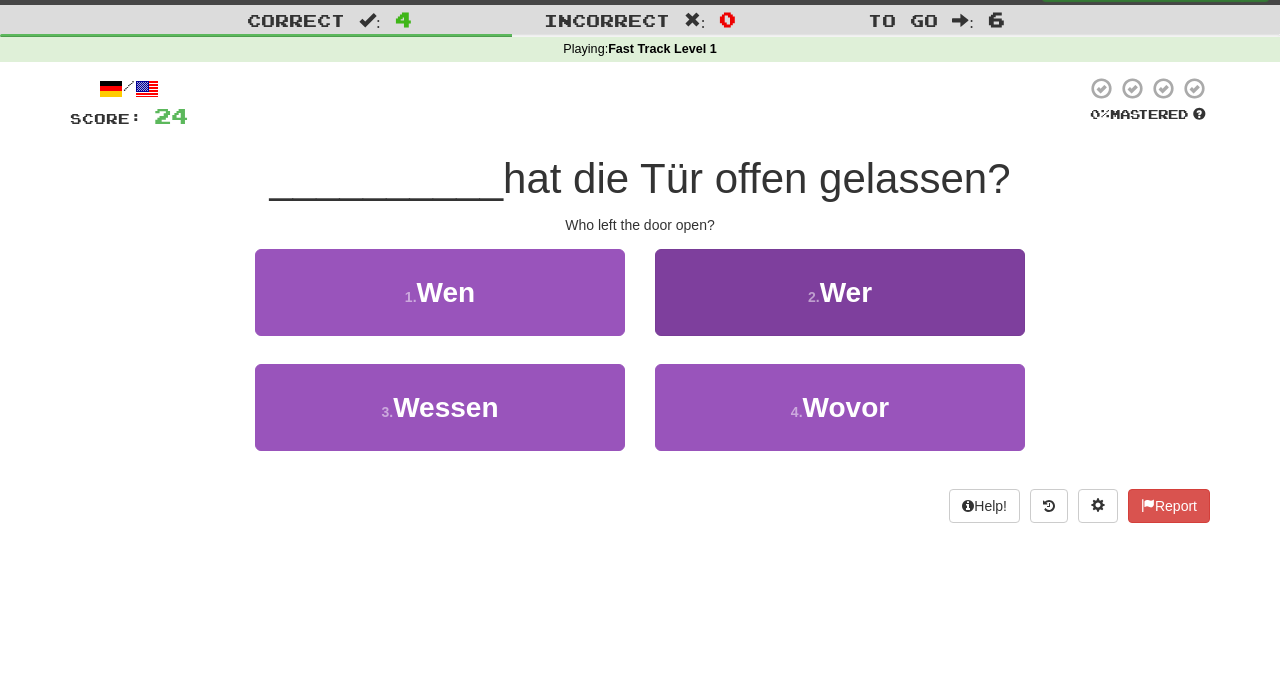 click on "2 .  Wer" at bounding box center (840, 292) 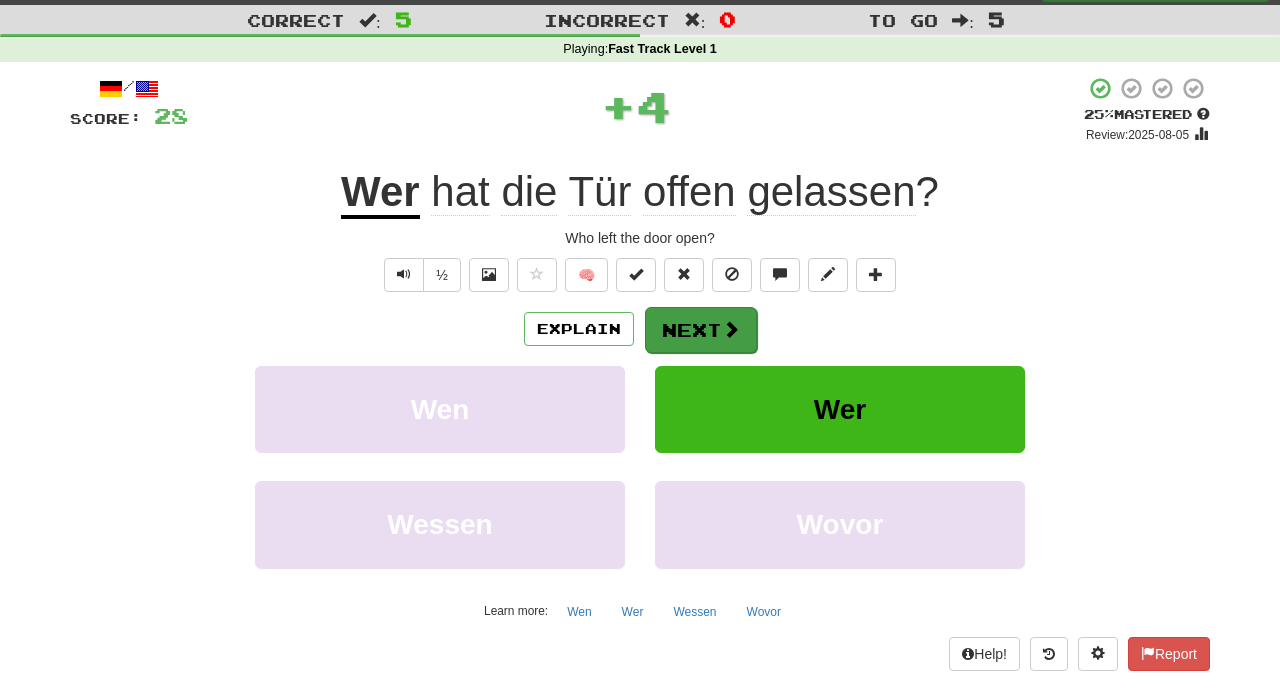 click on "Next" at bounding box center [701, 330] 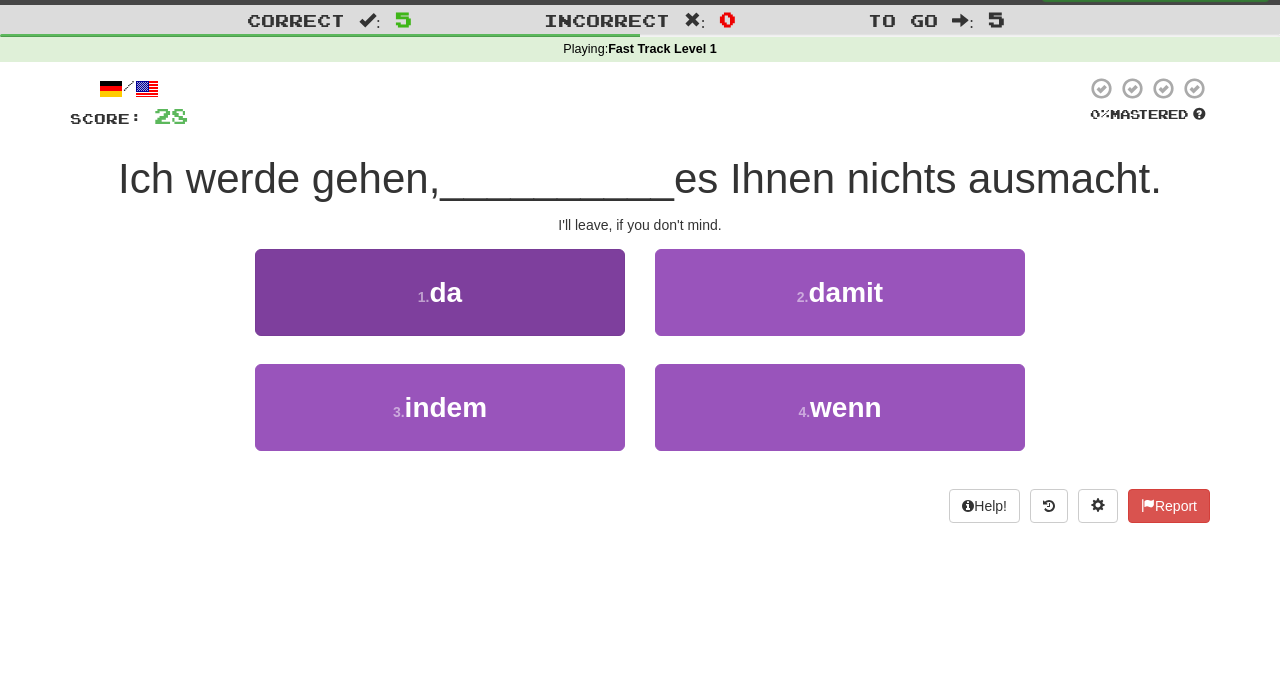 click on "1 .  da" at bounding box center (440, 292) 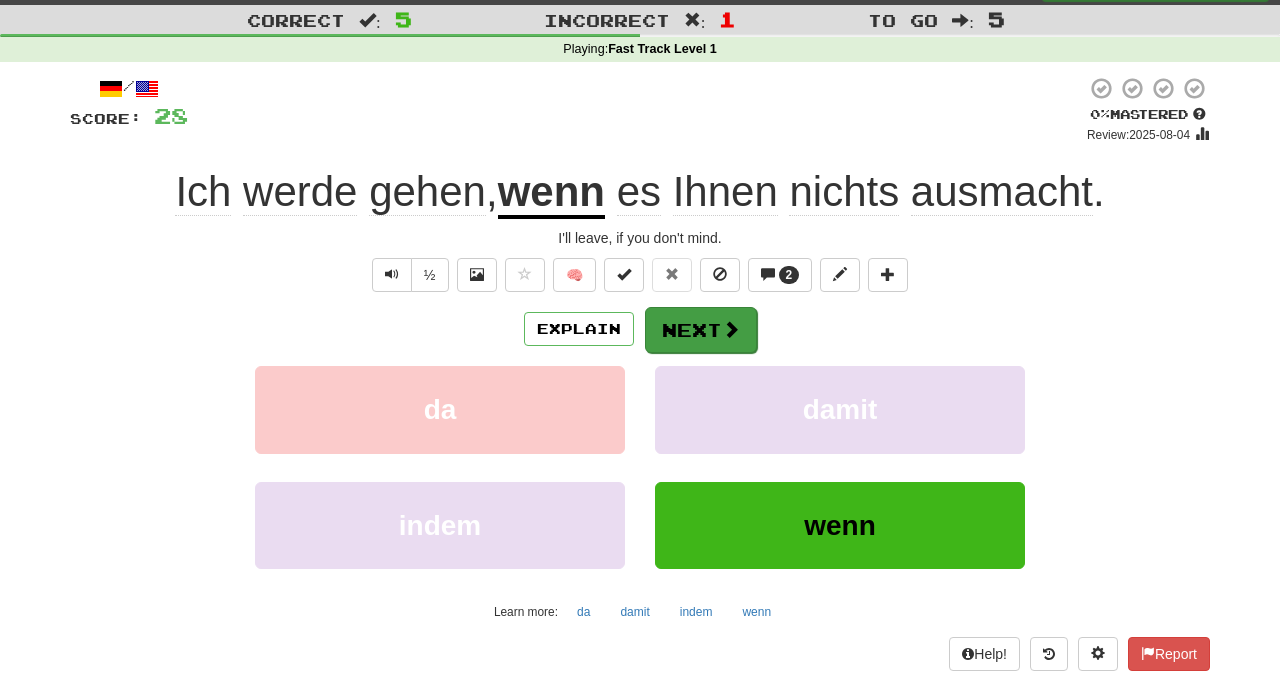click on "Next" at bounding box center (701, 330) 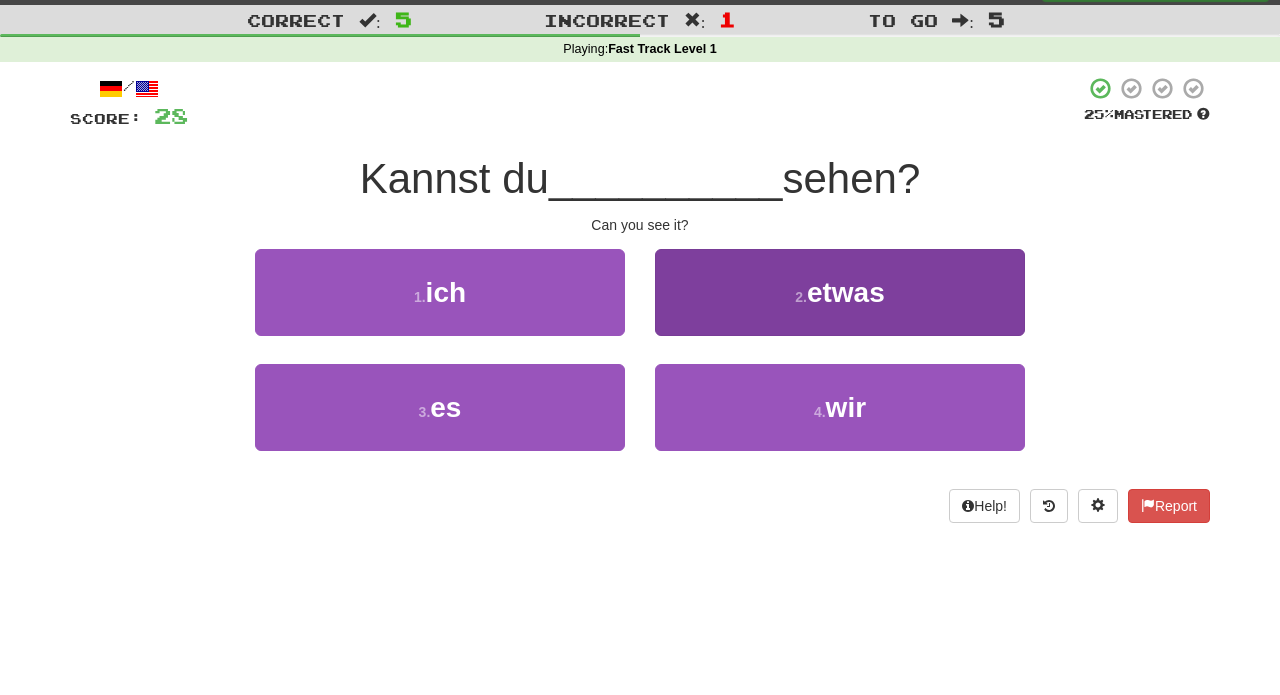 click on "2 ." at bounding box center (801, 297) 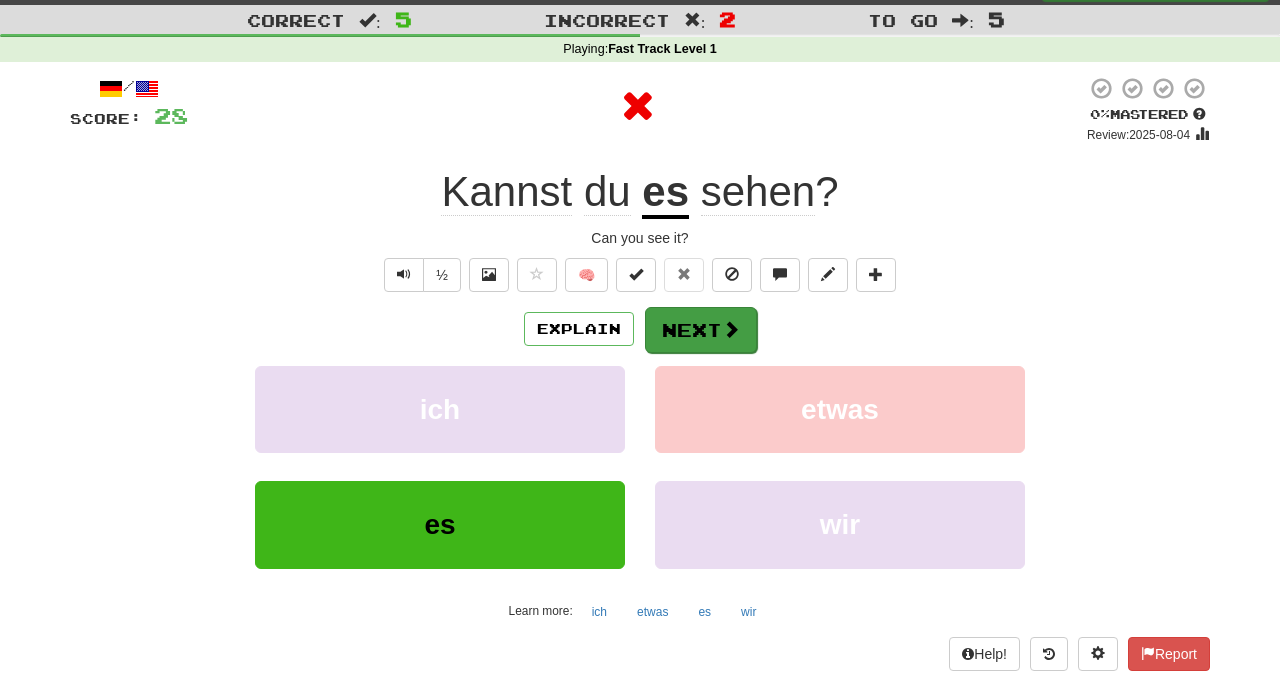 click on "Next" at bounding box center [701, 330] 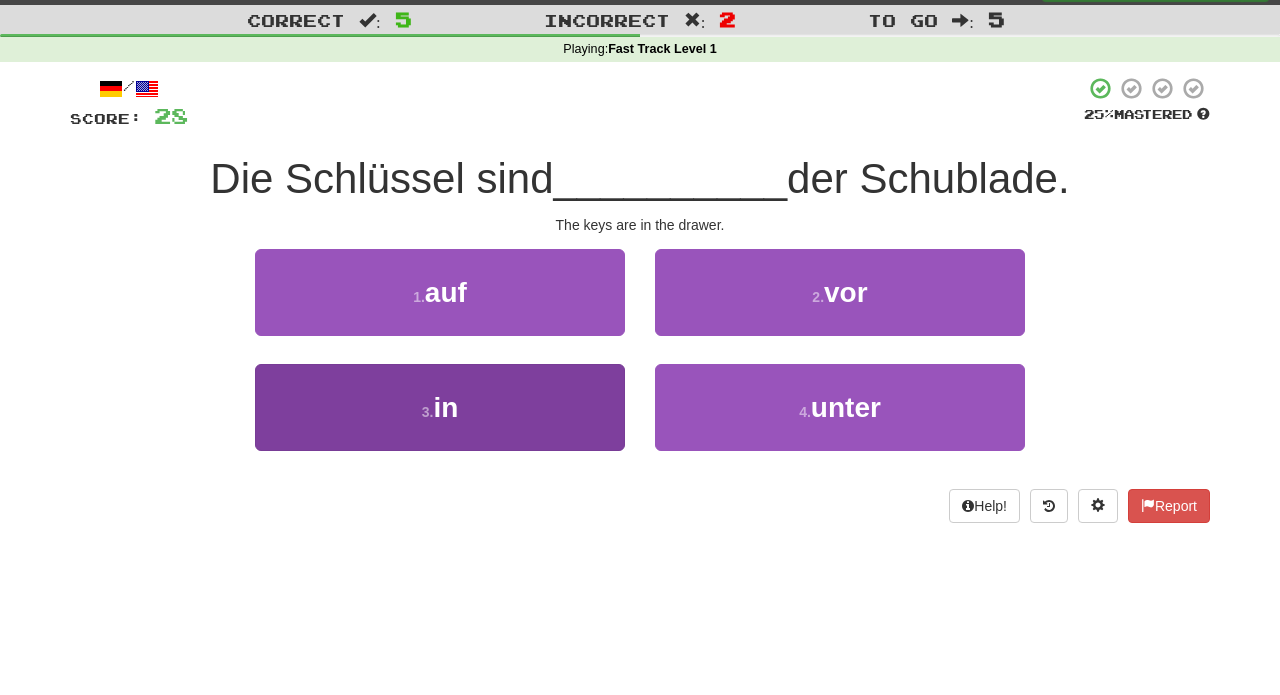 click on "3 .  in" at bounding box center [440, 407] 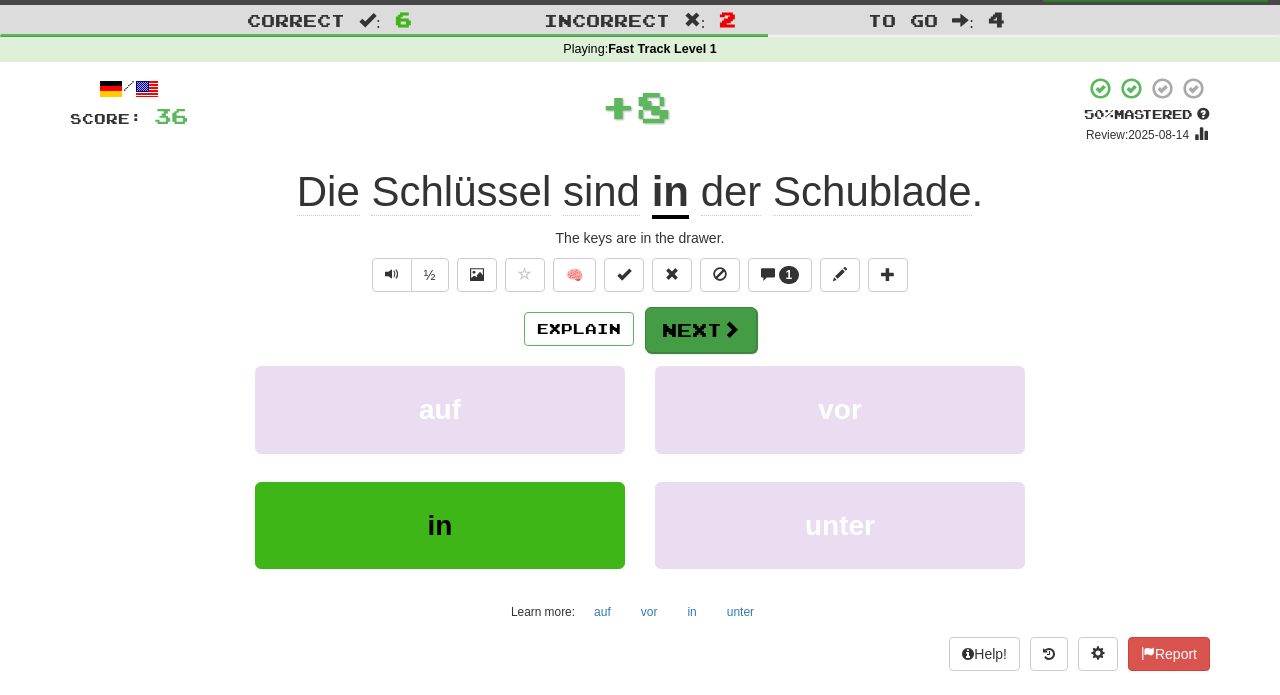 click on "Next" at bounding box center (701, 330) 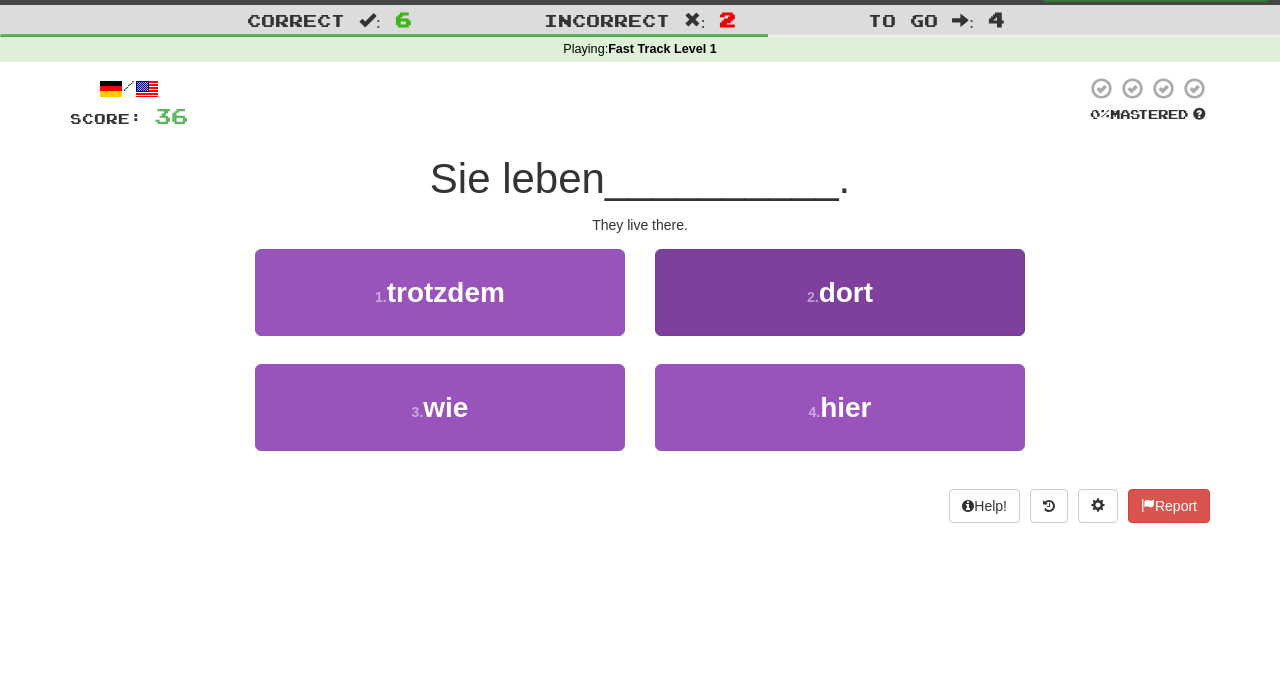 click on "dort" at bounding box center (846, 292) 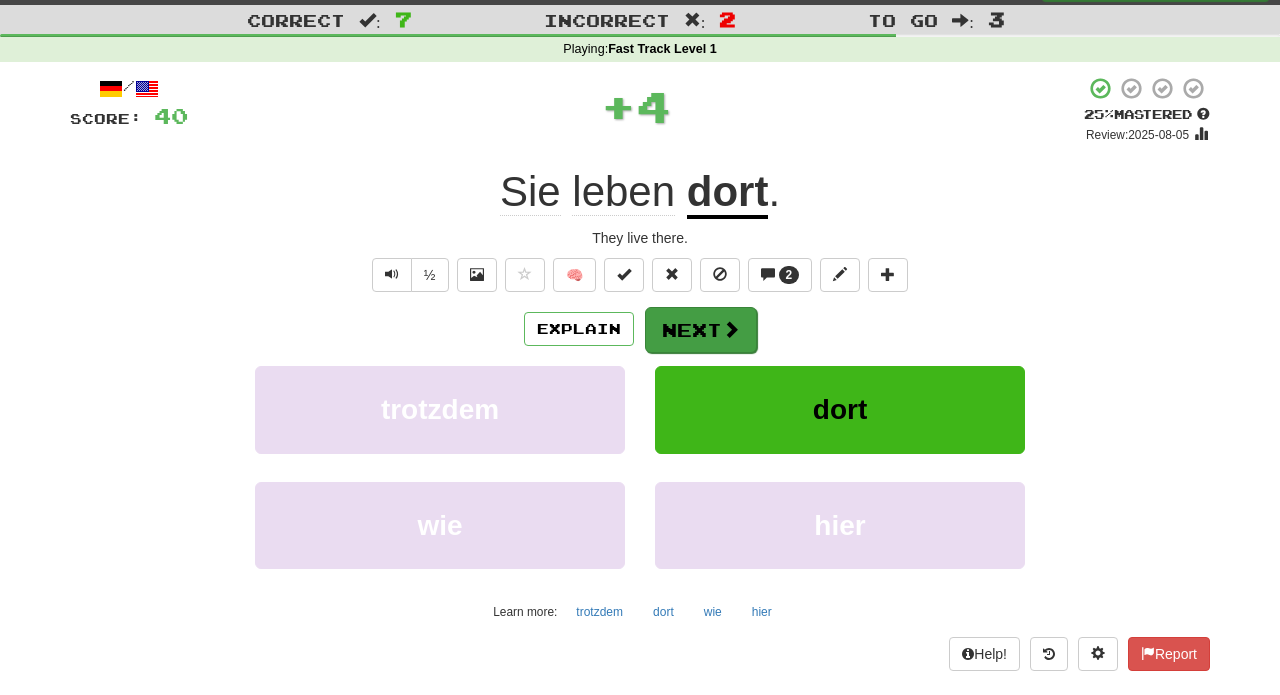 click on "Next" at bounding box center [701, 330] 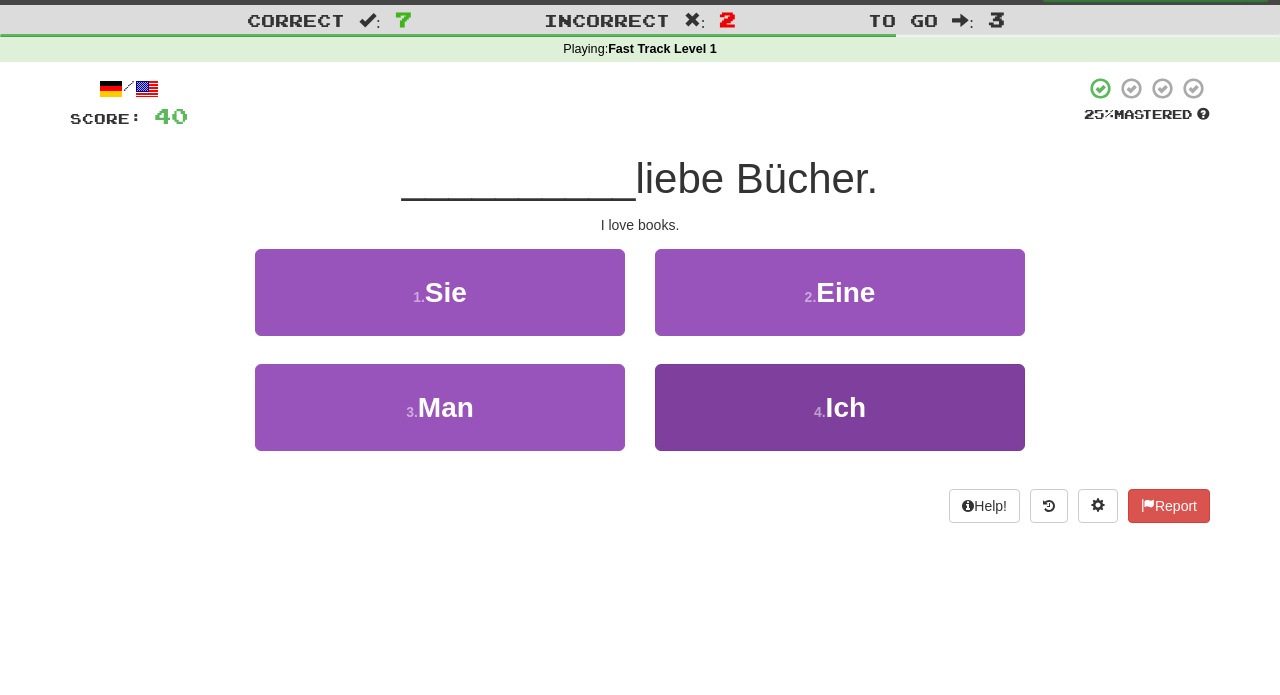 click on "4 .  Ich" at bounding box center [840, 407] 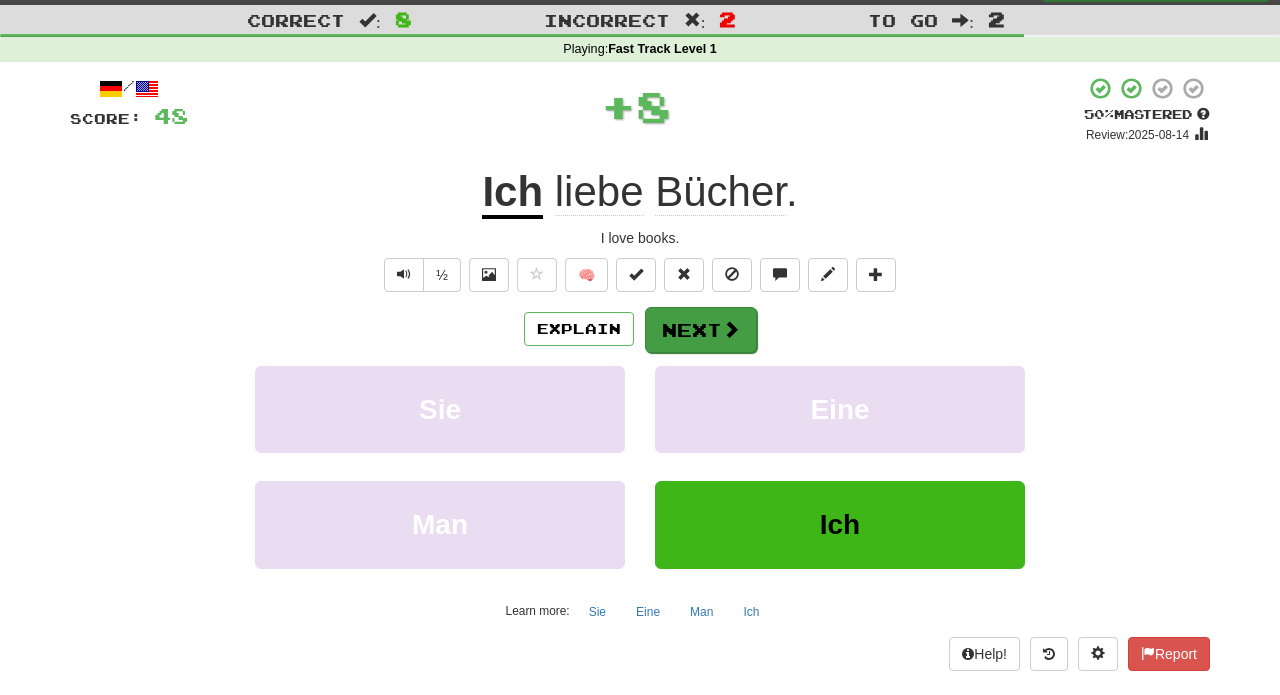 click on "Next" at bounding box center (701, 330) 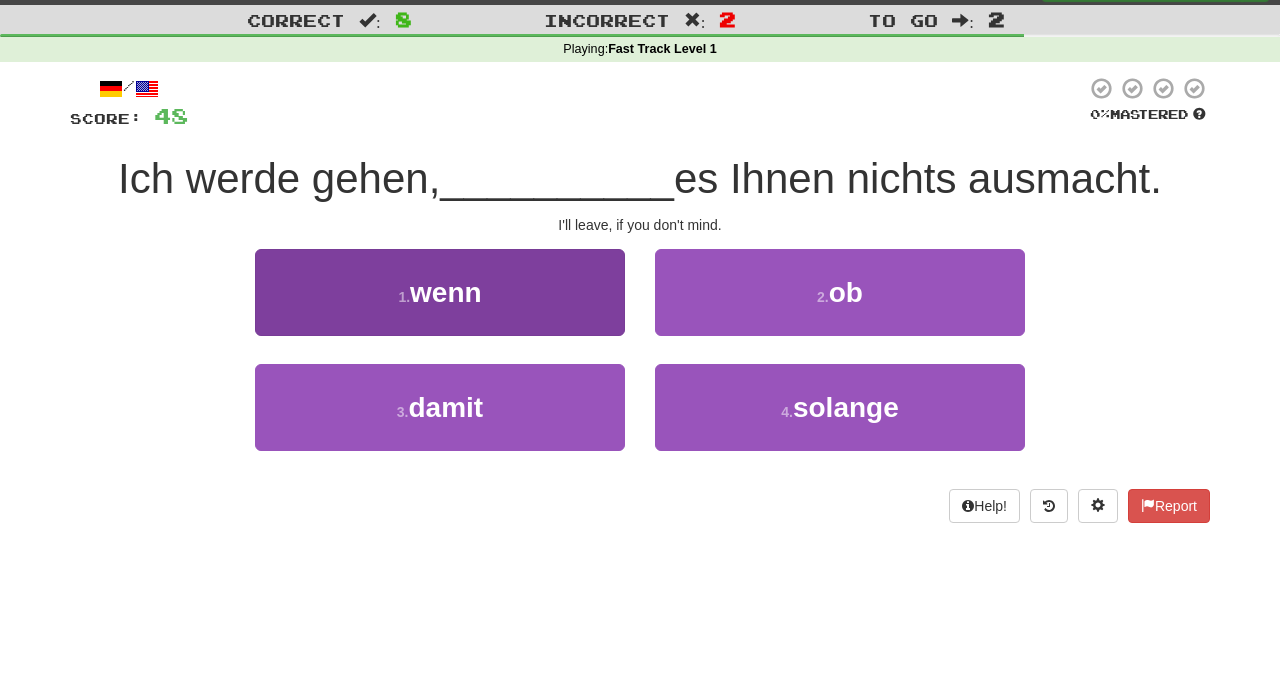 click on "1 .  wenn" at bounding box center (440, 292) 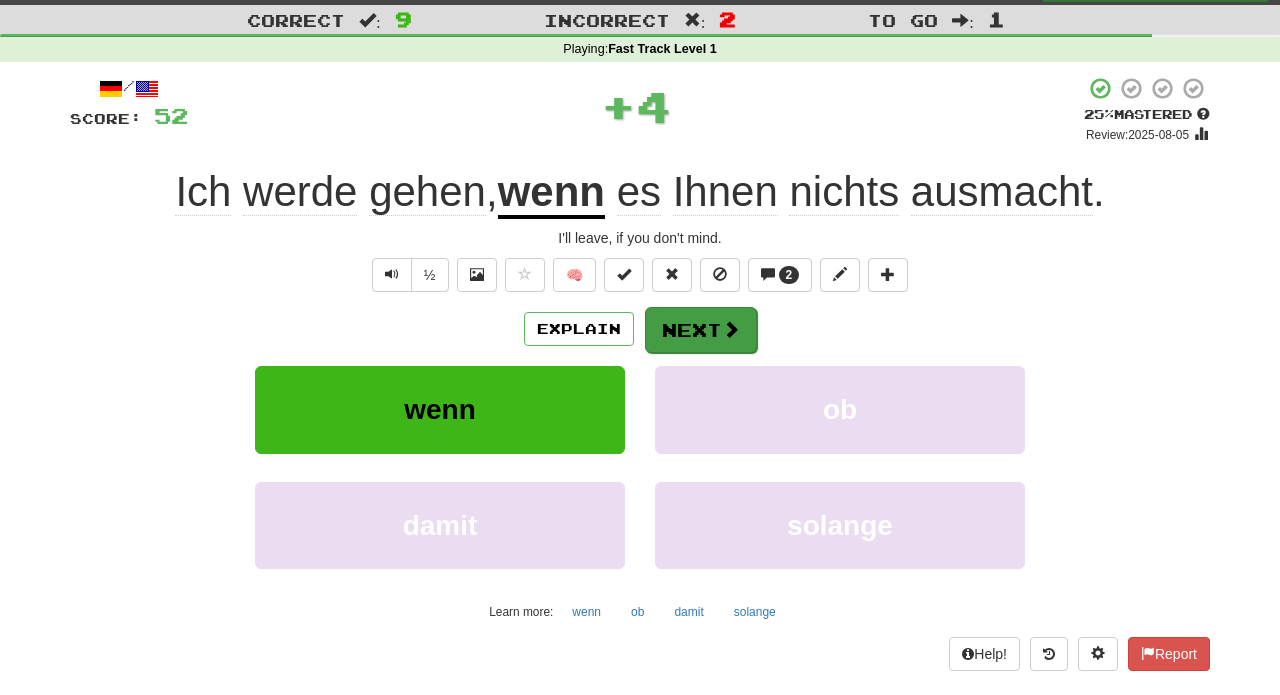 click at bounding box center (731, 329) 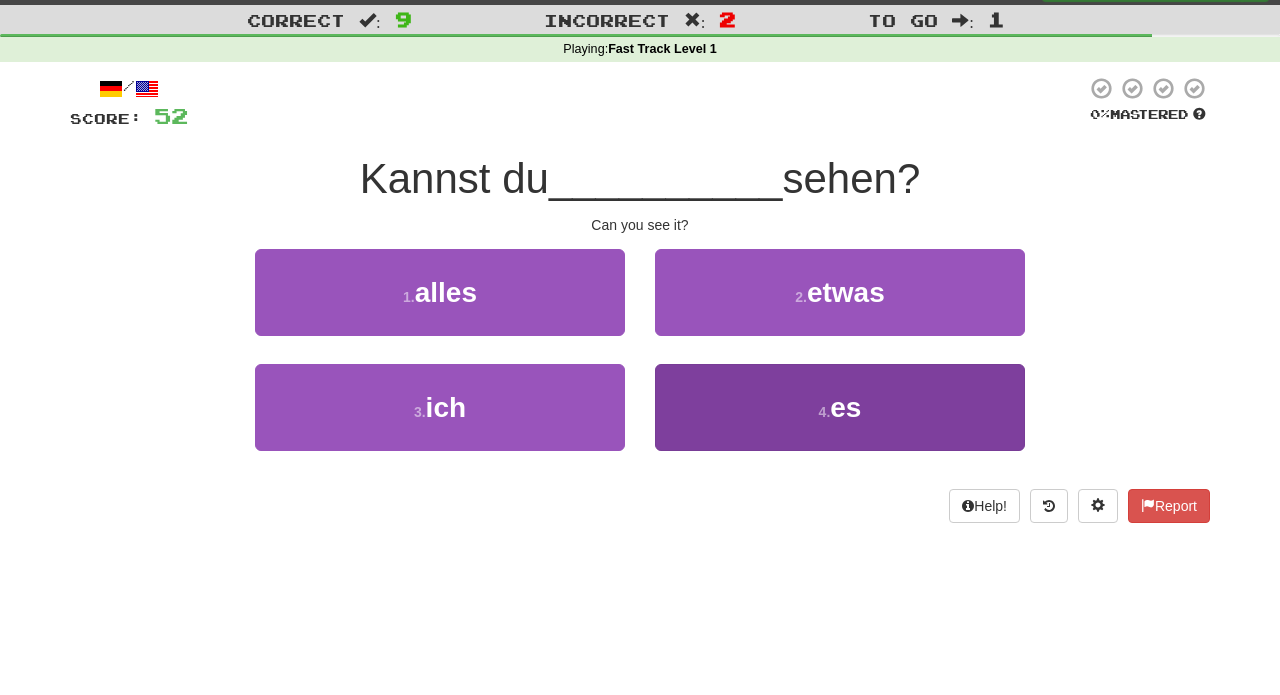 click on "4 .  es" at bounding box center [840, 407] 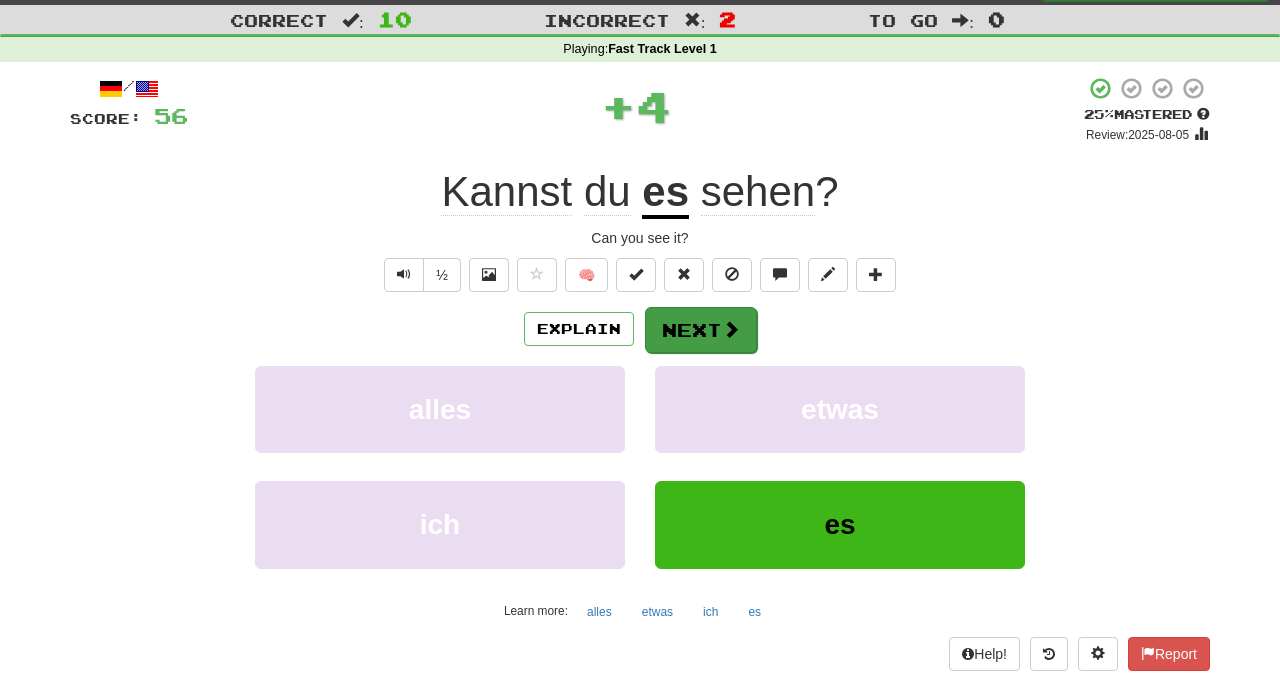 click on "Next" at bounding box center [701, 330] 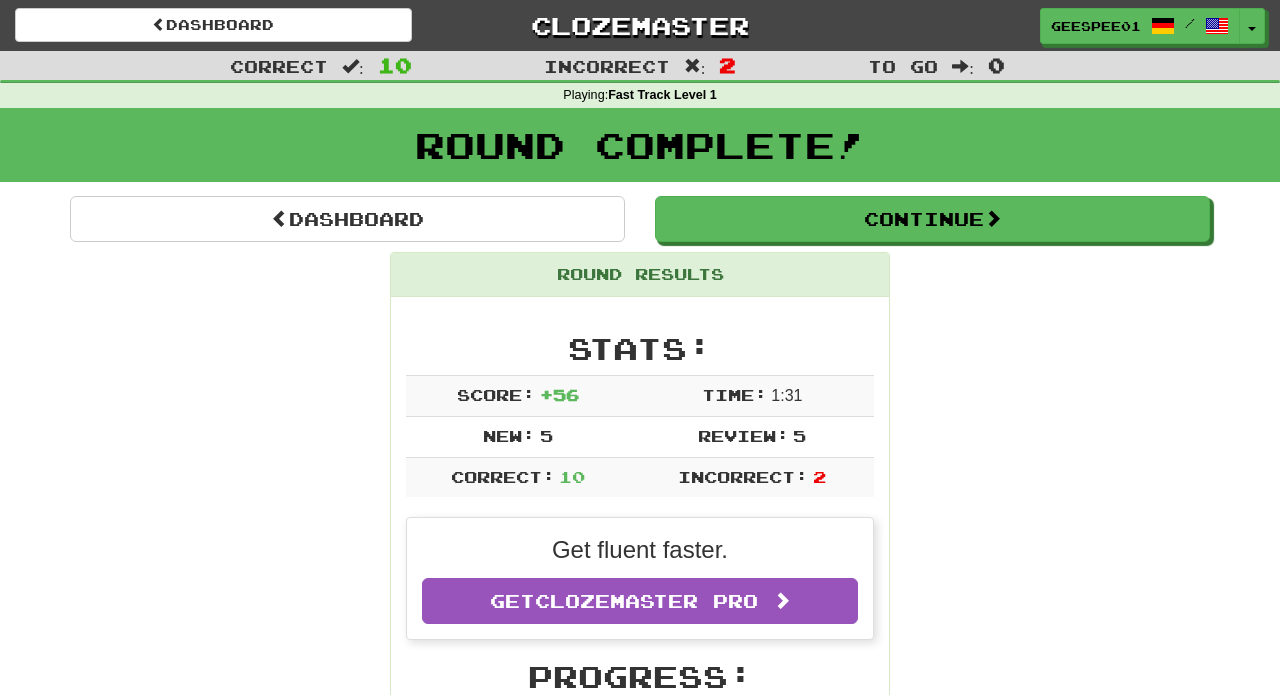 scroll, scrollTop: 0, scrollLeft: 0, axis: both 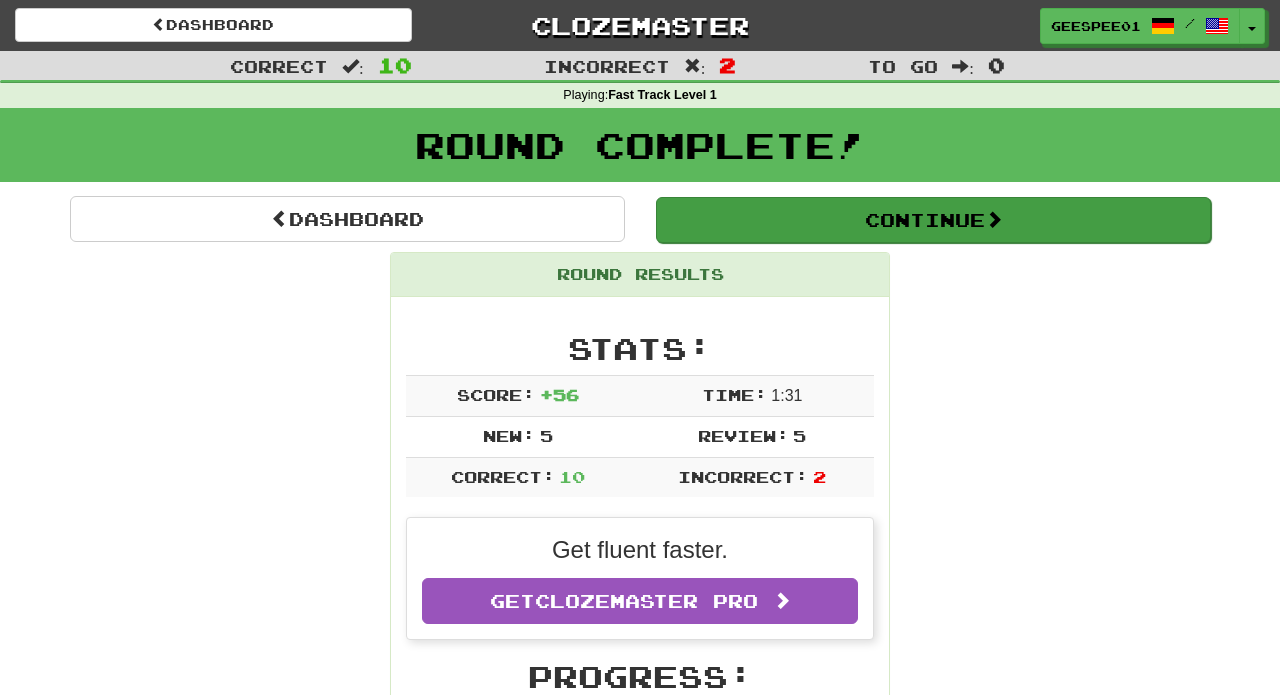 click on "Continue" at bounding box center (933, 220) 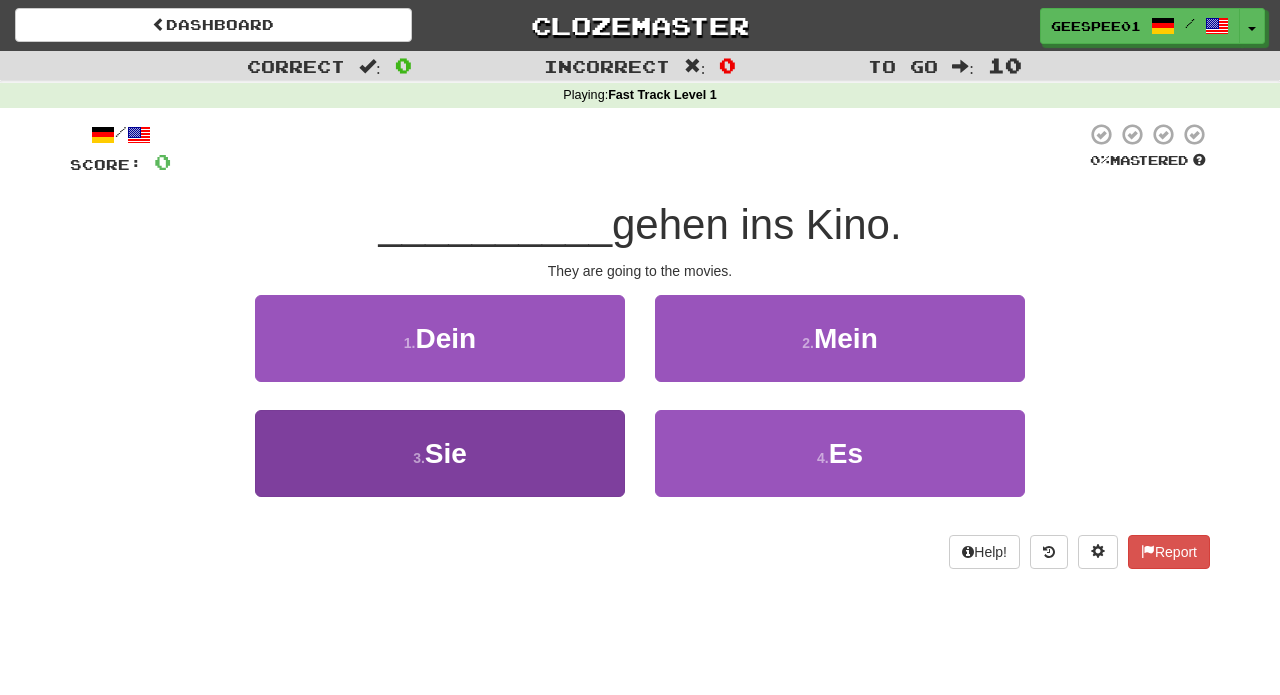 click on "3 .  Sie" at bounding box center (440, 453) 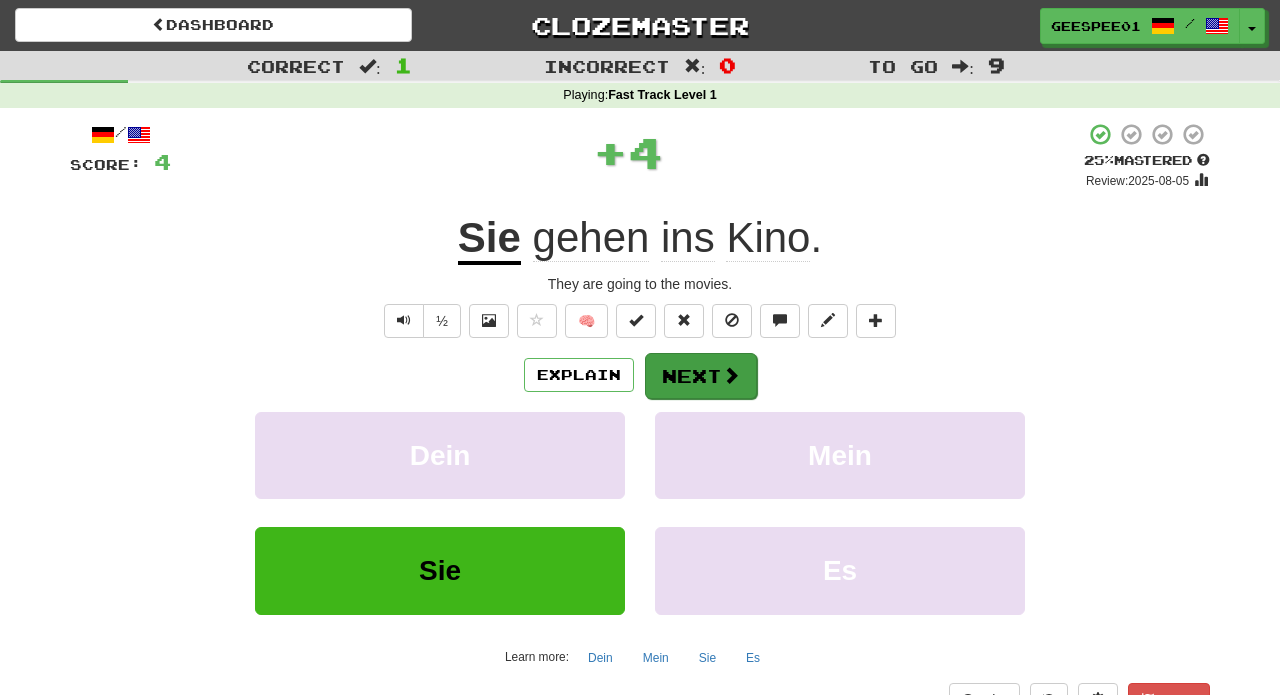 click on "Next" at bounding box center (701, 376) 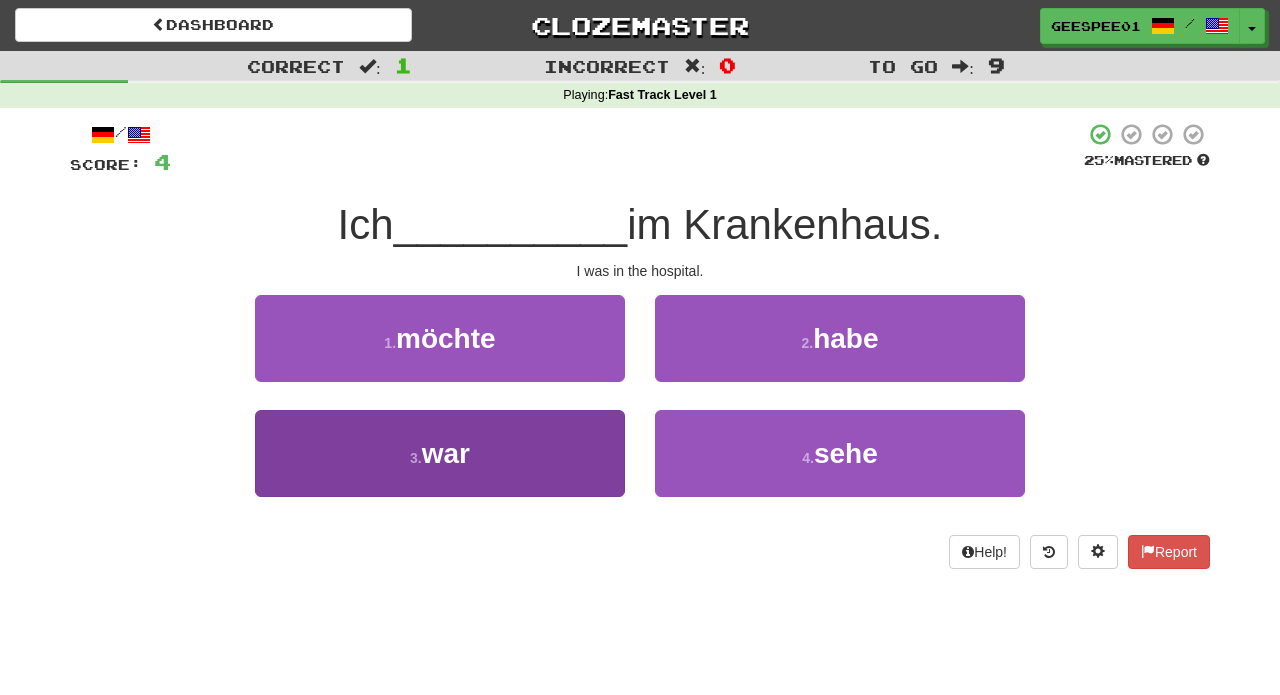 click on "3 .  war" at bounding box center [440, 453] 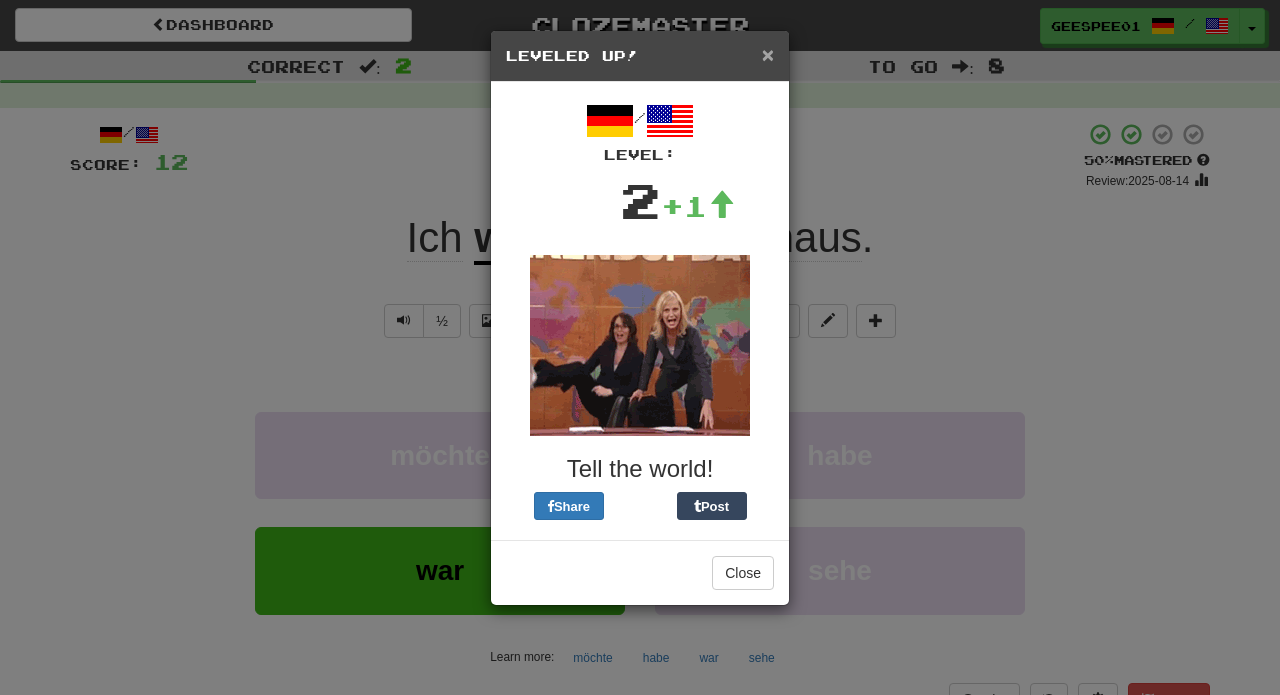 click on "×" at bounding box center [768, 54] 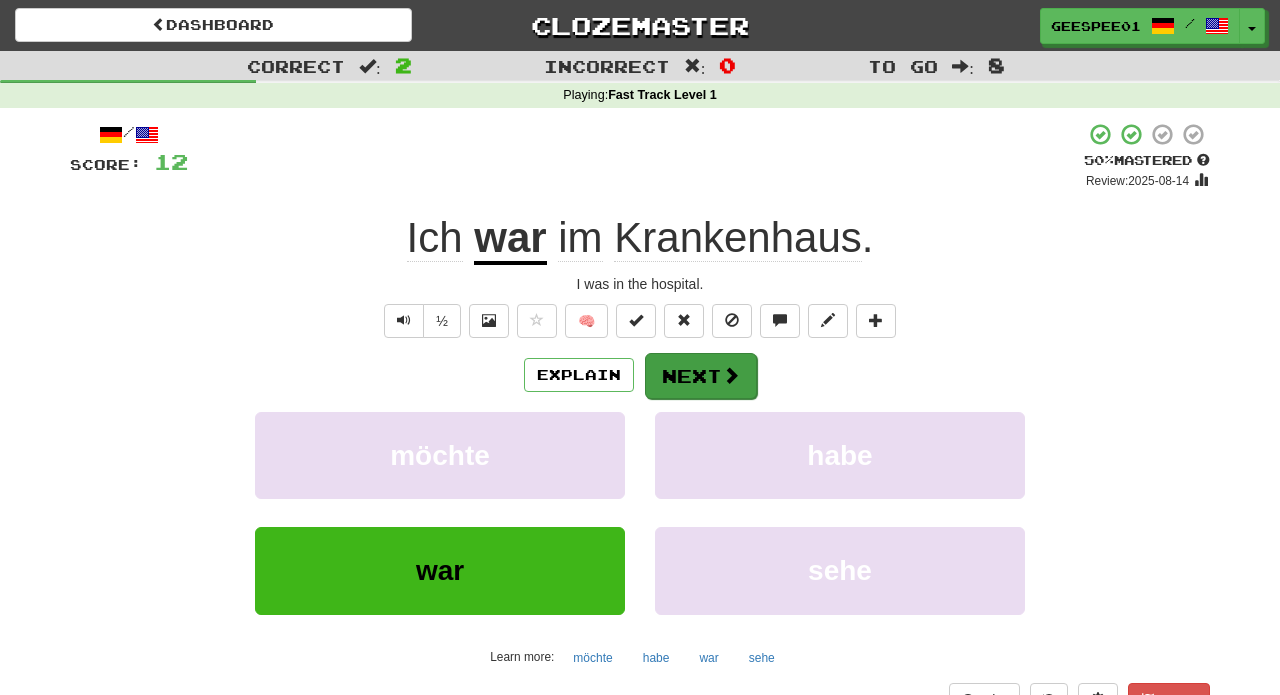 click on "Next" at bounding box center [701, 376] 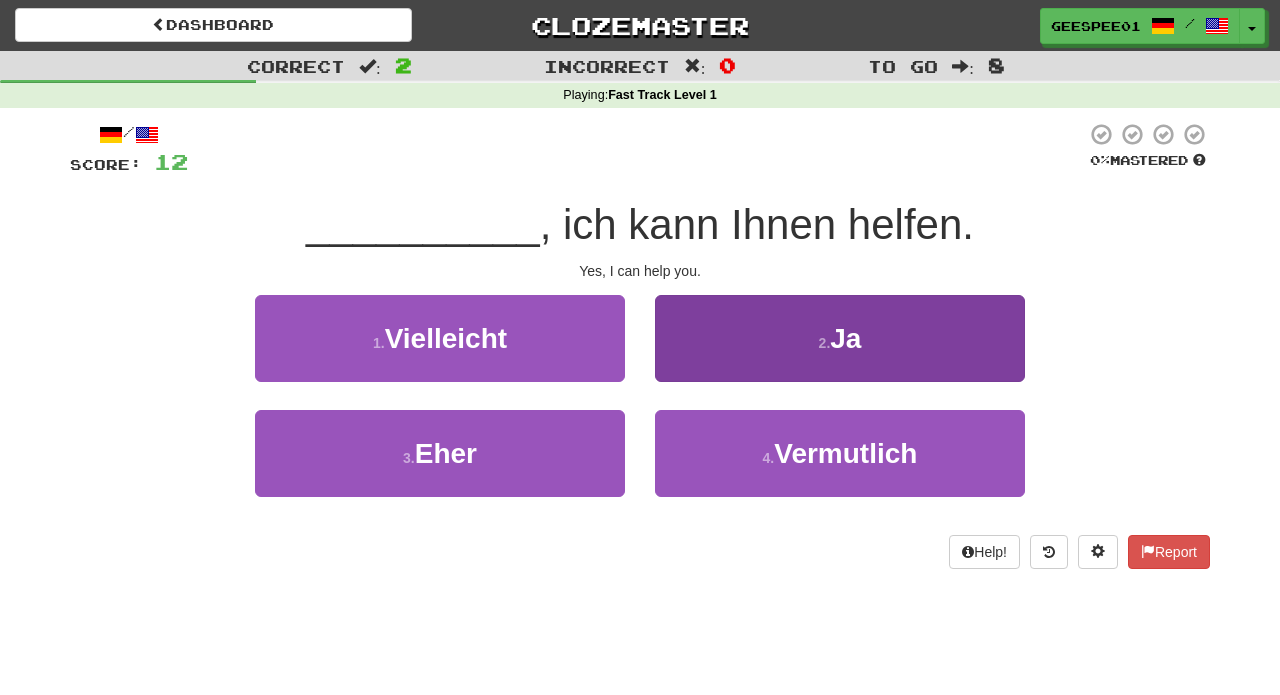 click on "2 .  Ja" at bounding box center [840, 338] 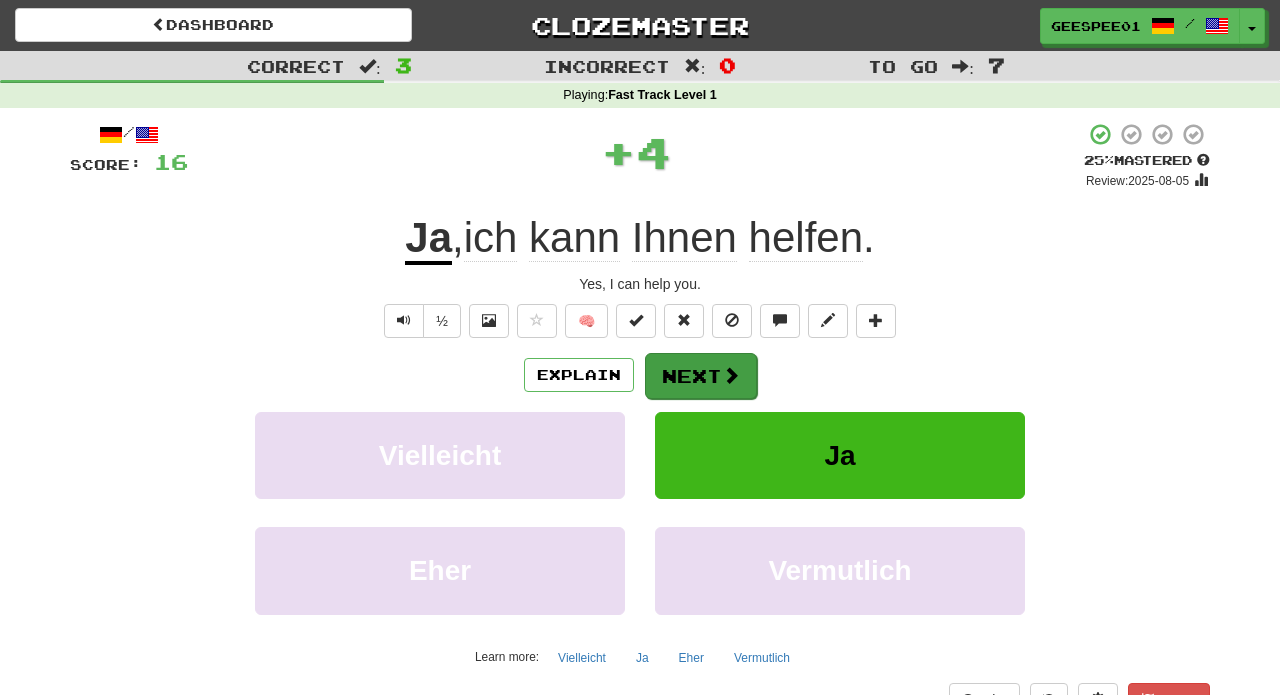 click on "Next" at bounding box center [701, 376] 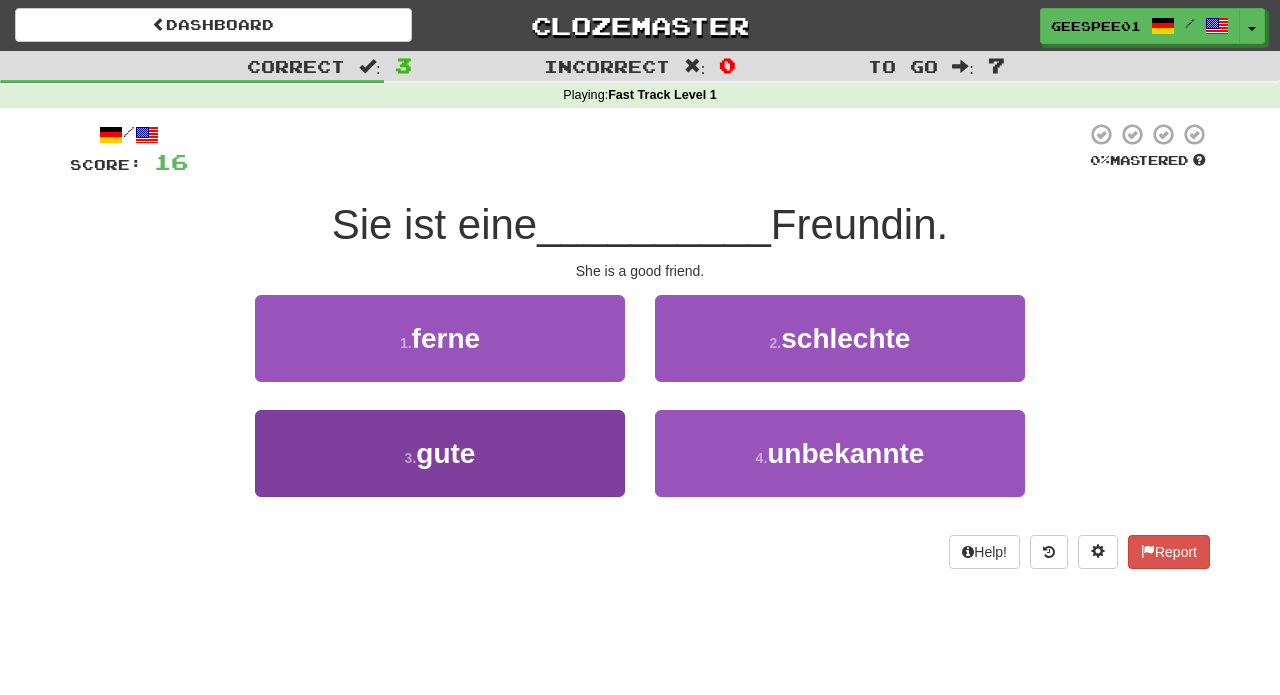 click on "3 .  gute" at bounding box center [440, 453] 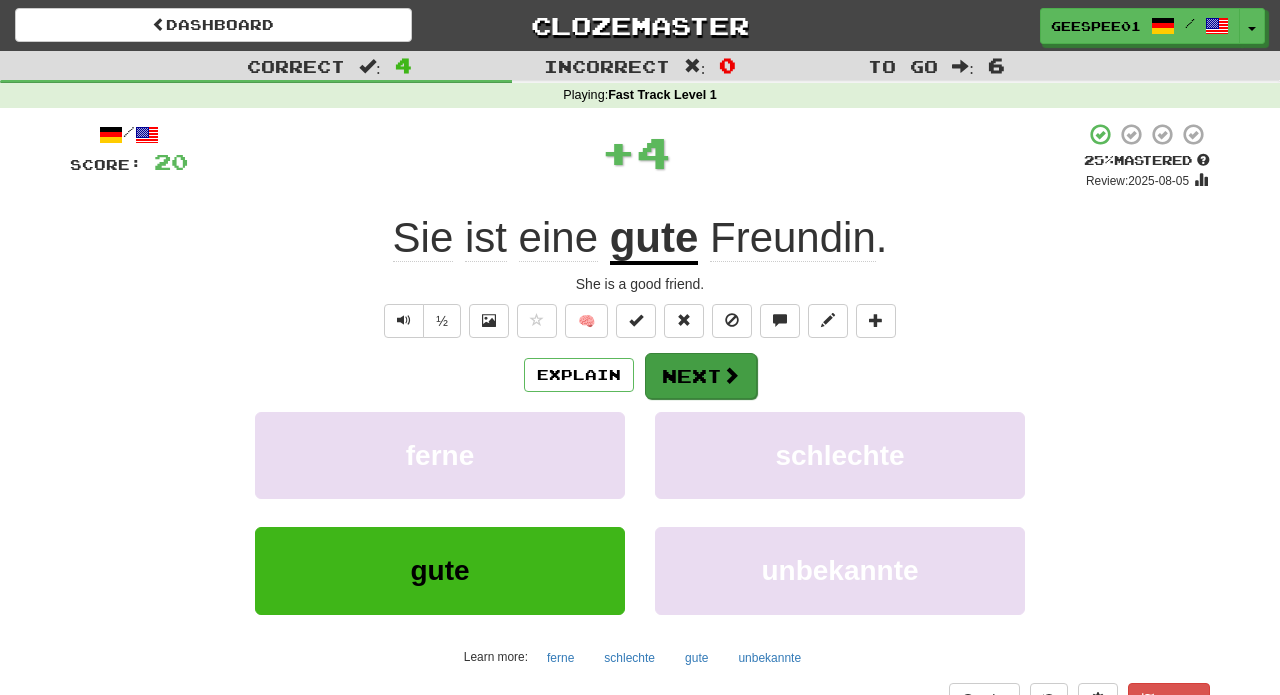 click on "Next" at bounding box center [701, 376] 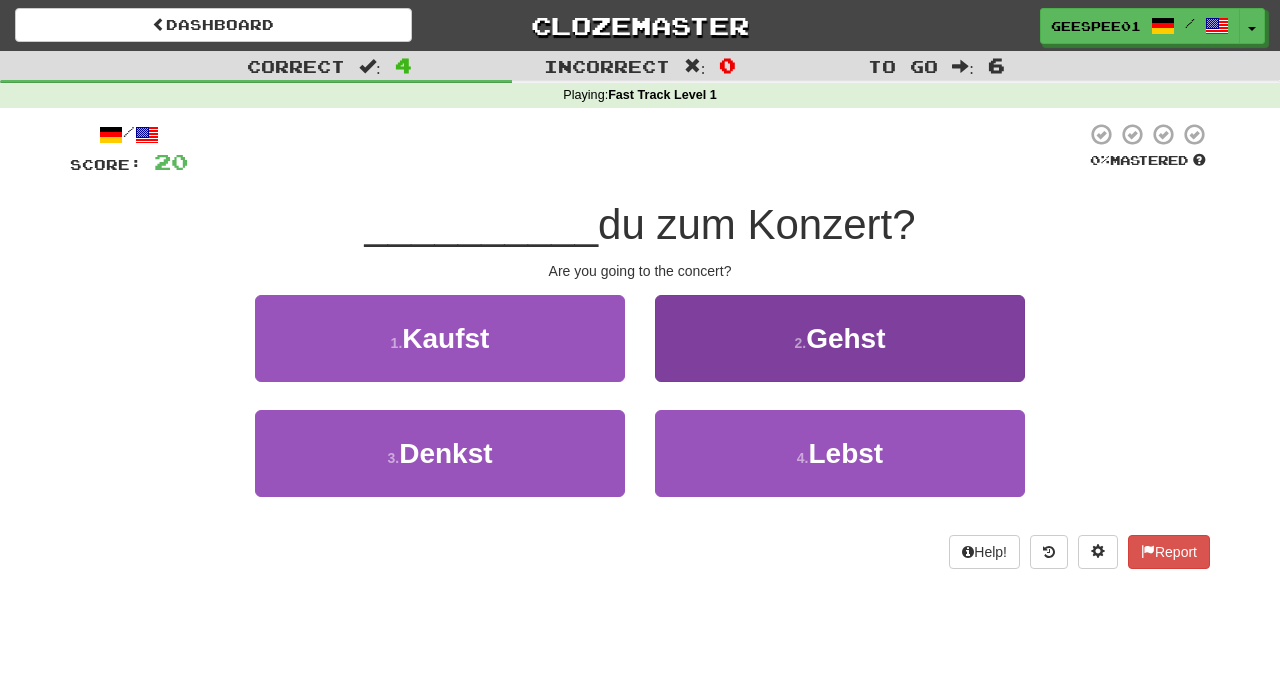 click on "Gehst" at bounding box center [845, 338] 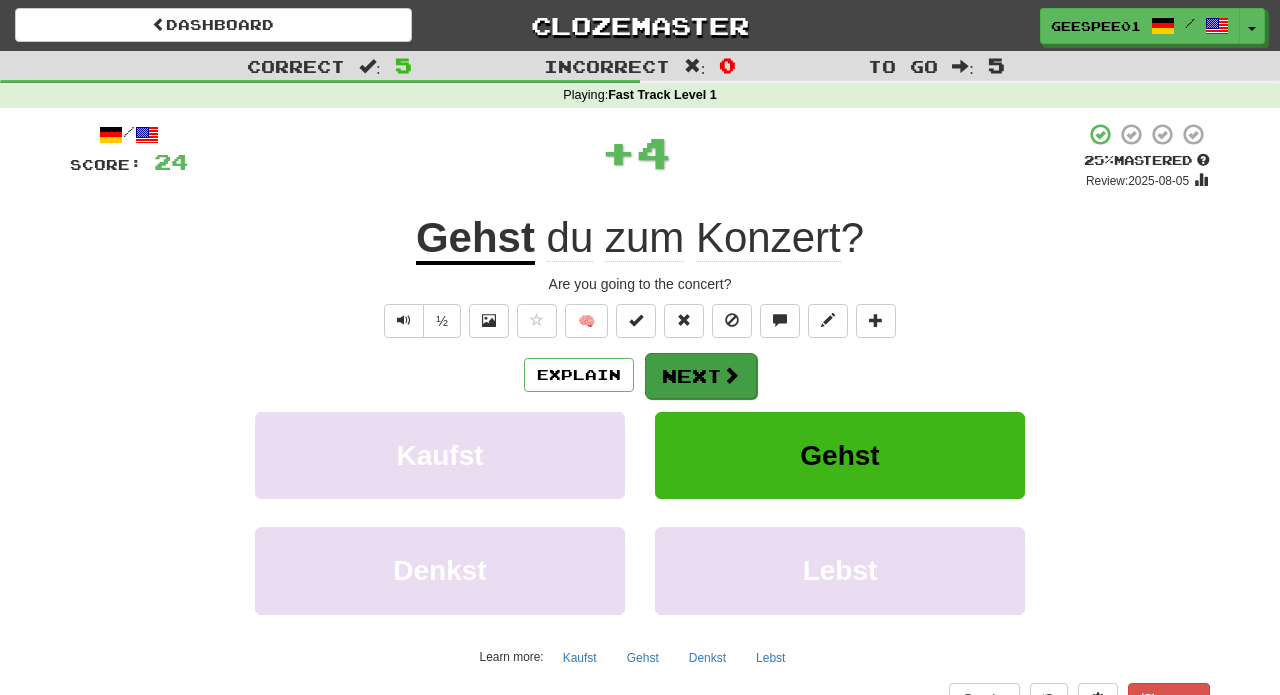 click on "Next" at bounding box center [701, 376] 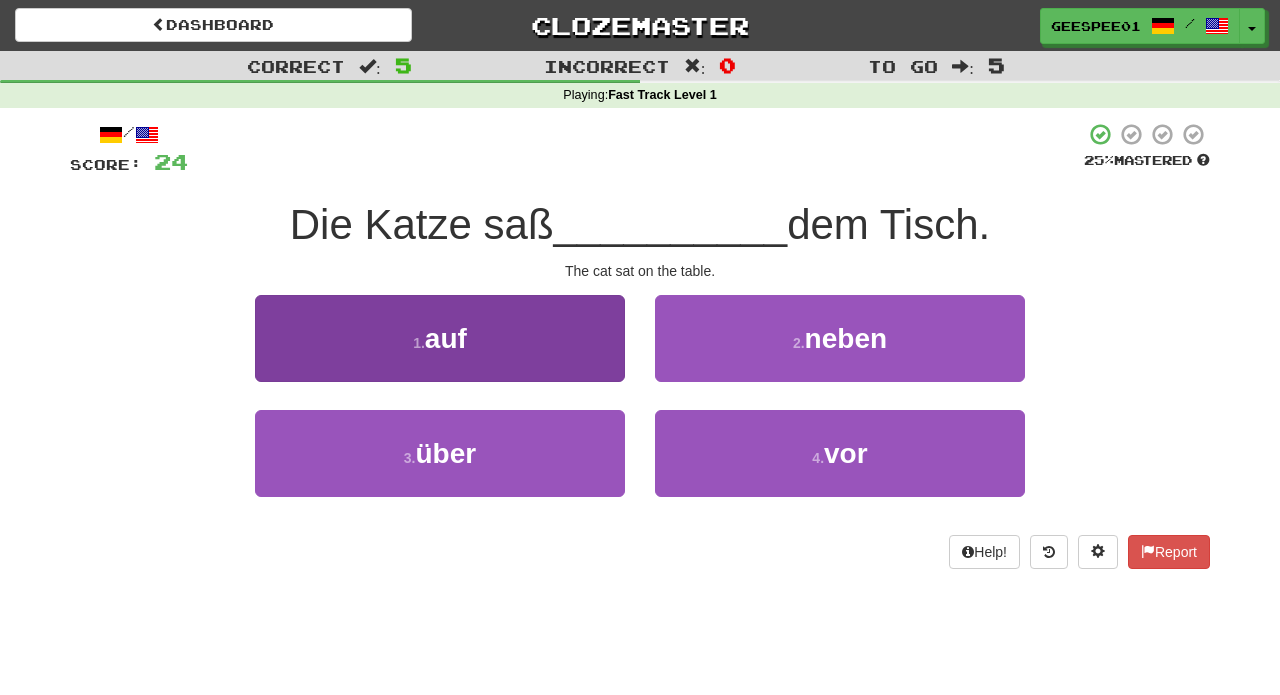click on "1 .  auf" at bounding box center (440, 338) 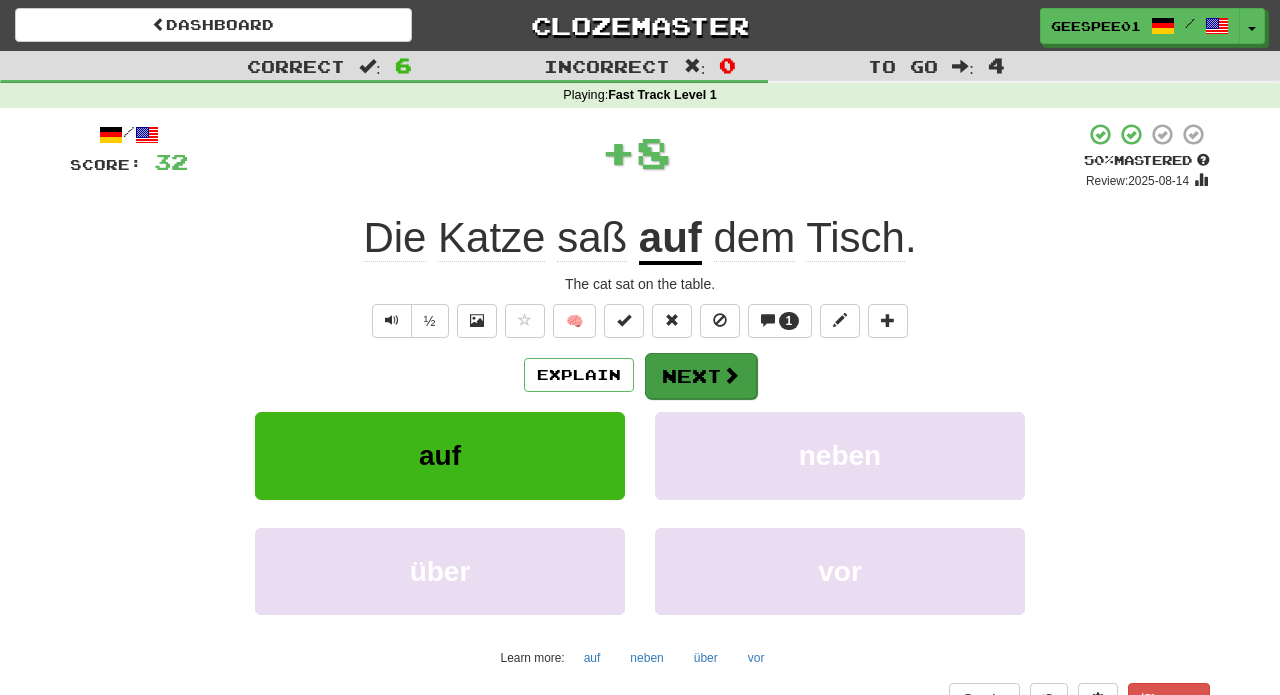 click on "Next" at bounding box center [701, 376] 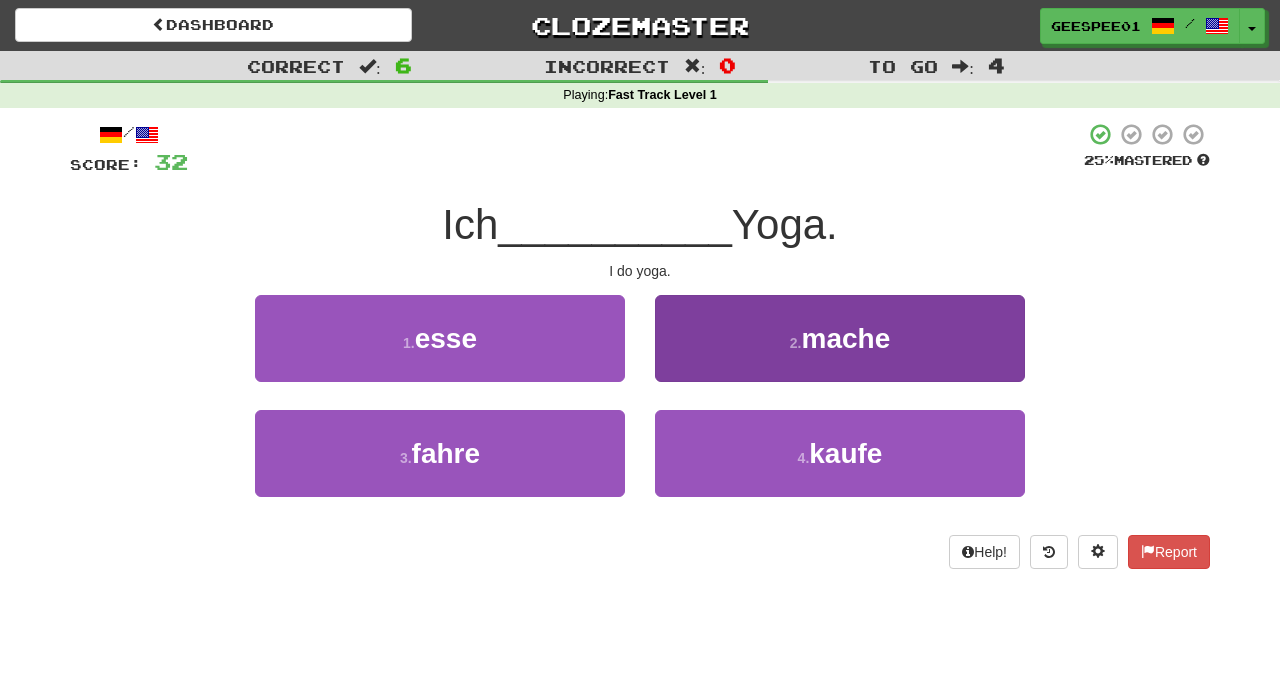 click on "2 .  mache" at bounding box center [840, 338] 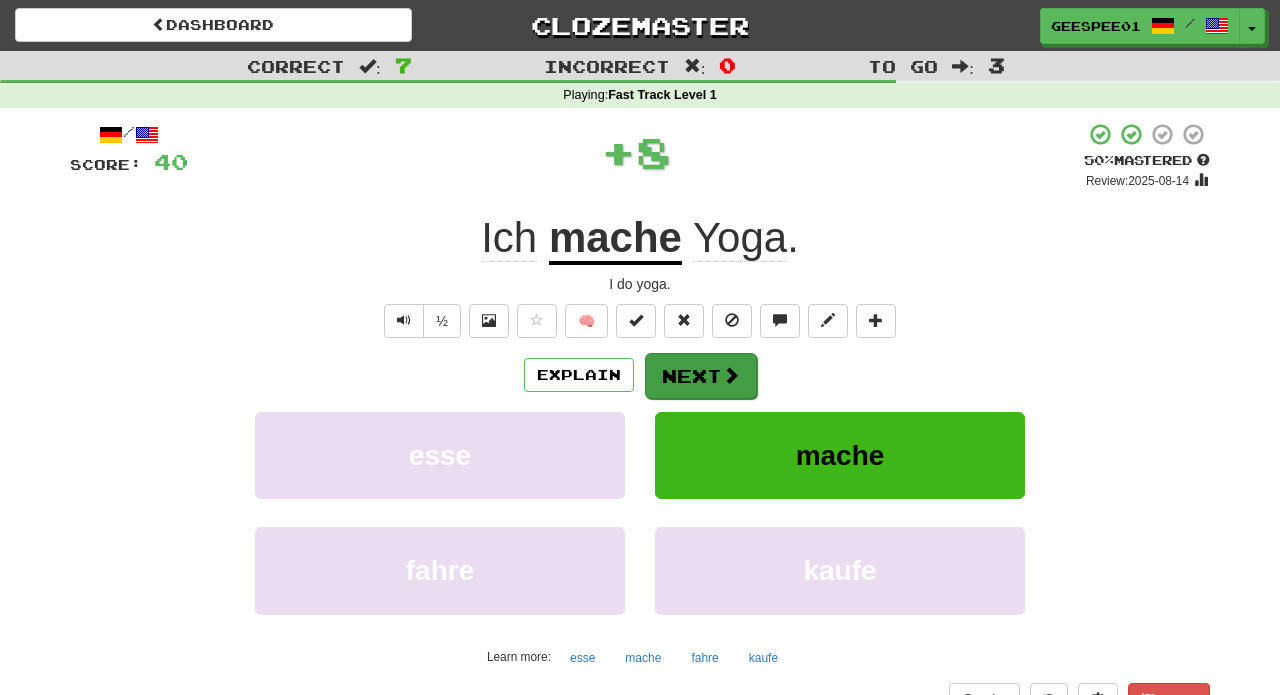 click on "Next" at bounding box center (701, 376) 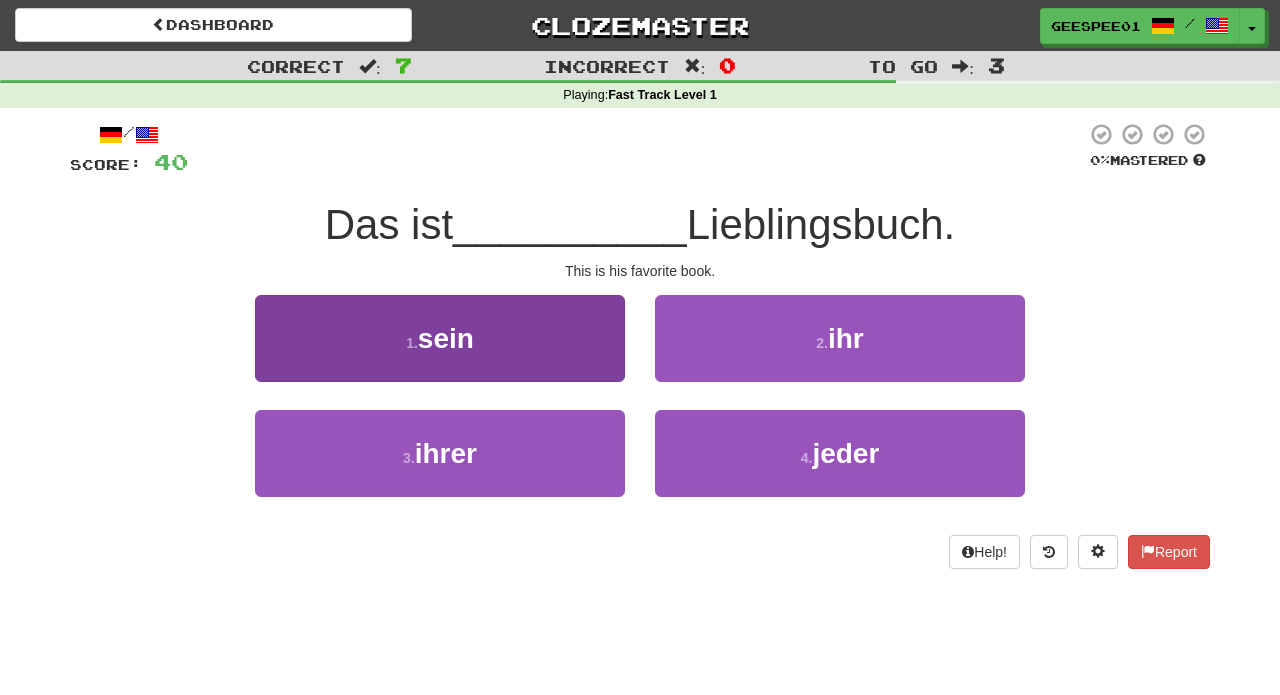 click on "1 .  sein" at bounding box center [440, 338] 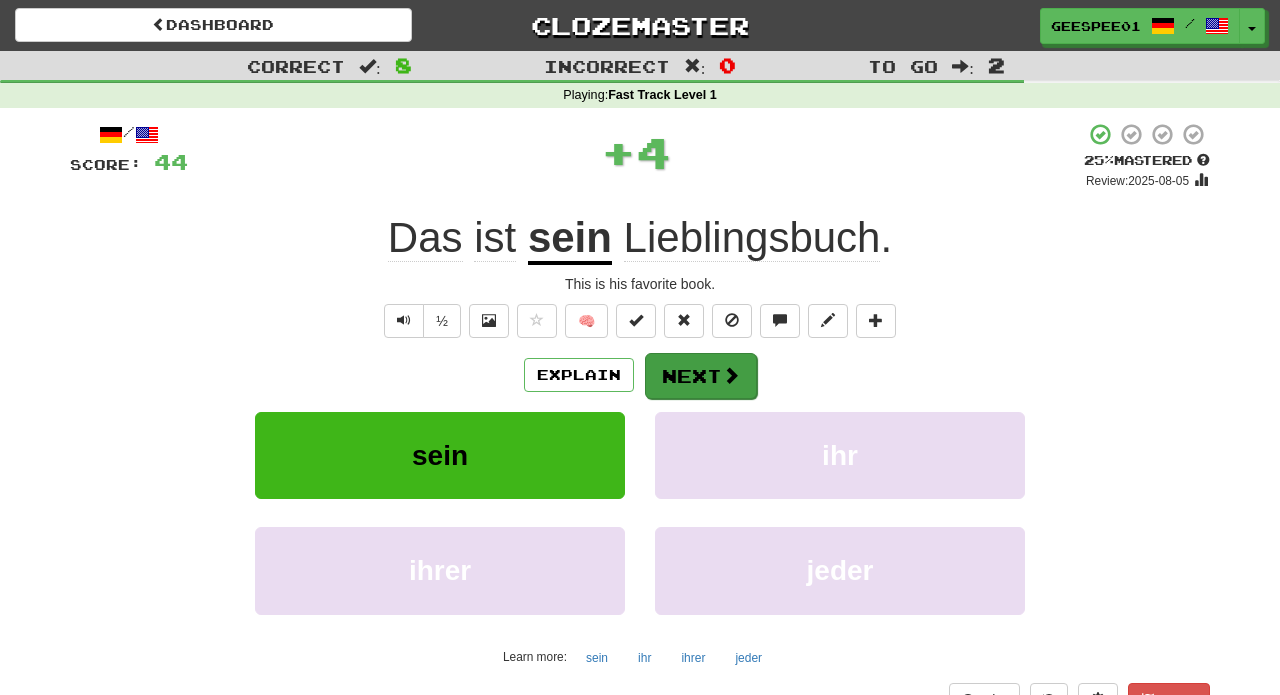 click at bounding box center (731, 375) 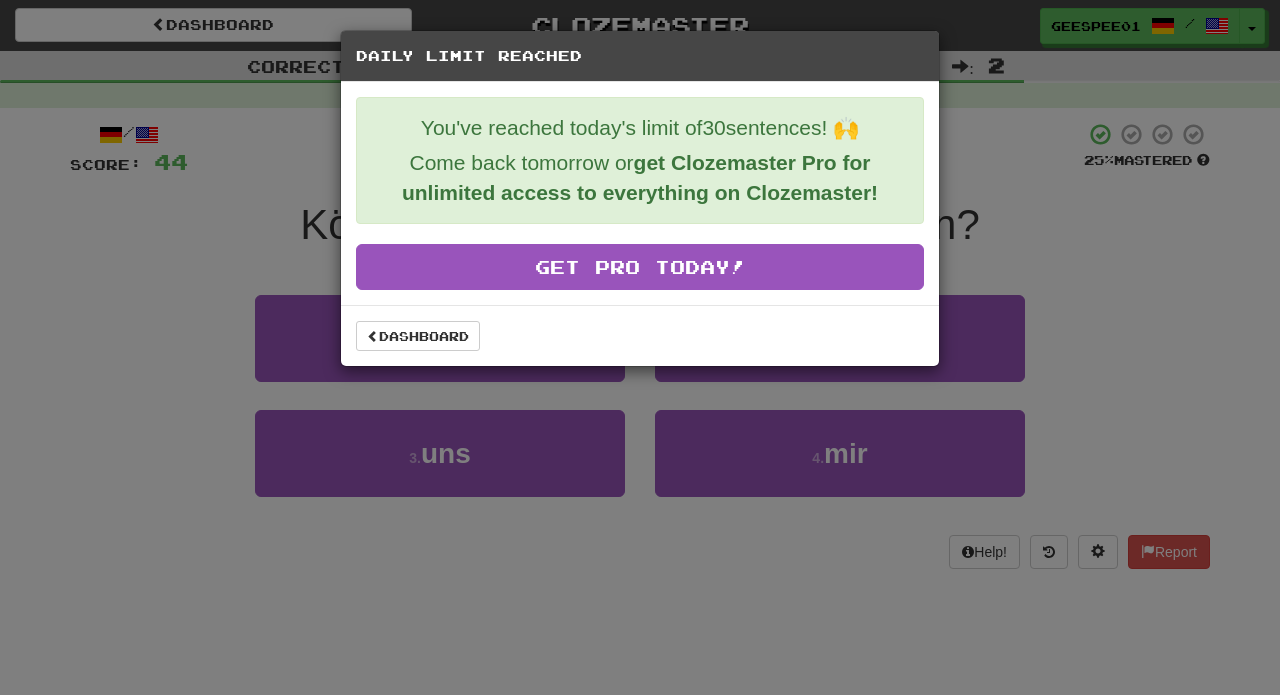 click on "Daily Limit Reached You've reached today's limit of  30  sentences! 🙌  Come back tomorrow or  get Clozemaster Pro for unlimited access to everything on Clozemaster! Get Pro Today! Dashboard" at bounding box center [640, 347] 